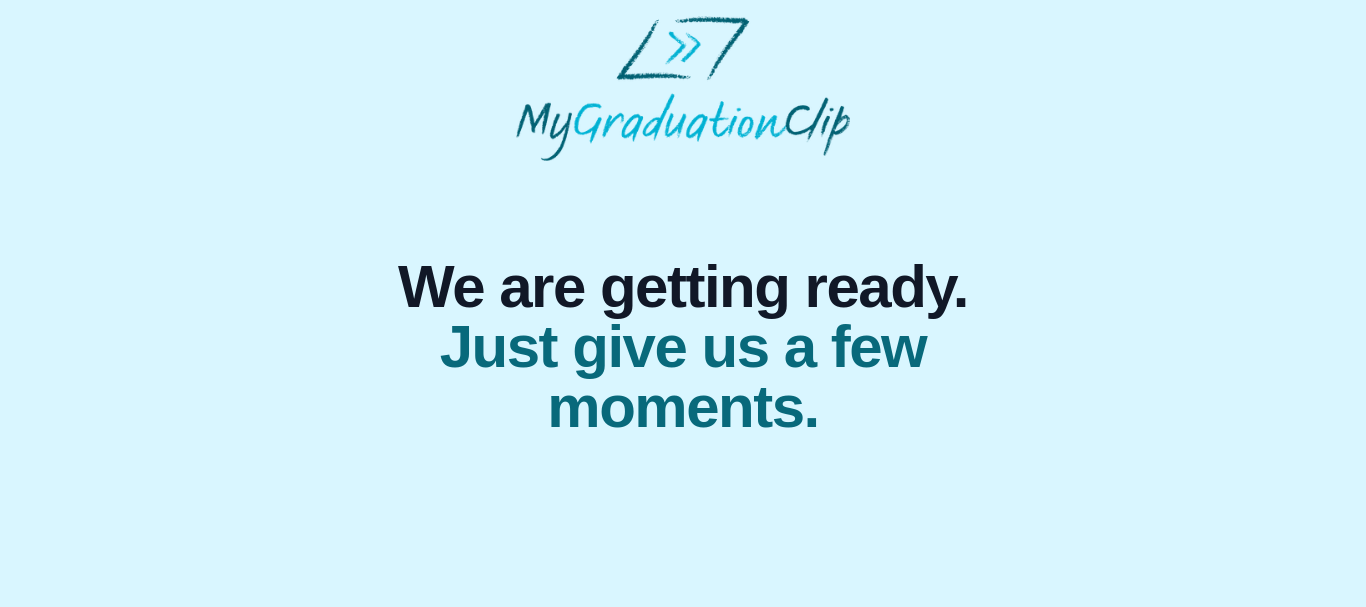 scroll, scrollTop: 0, scrollLeft: 0, axis: both 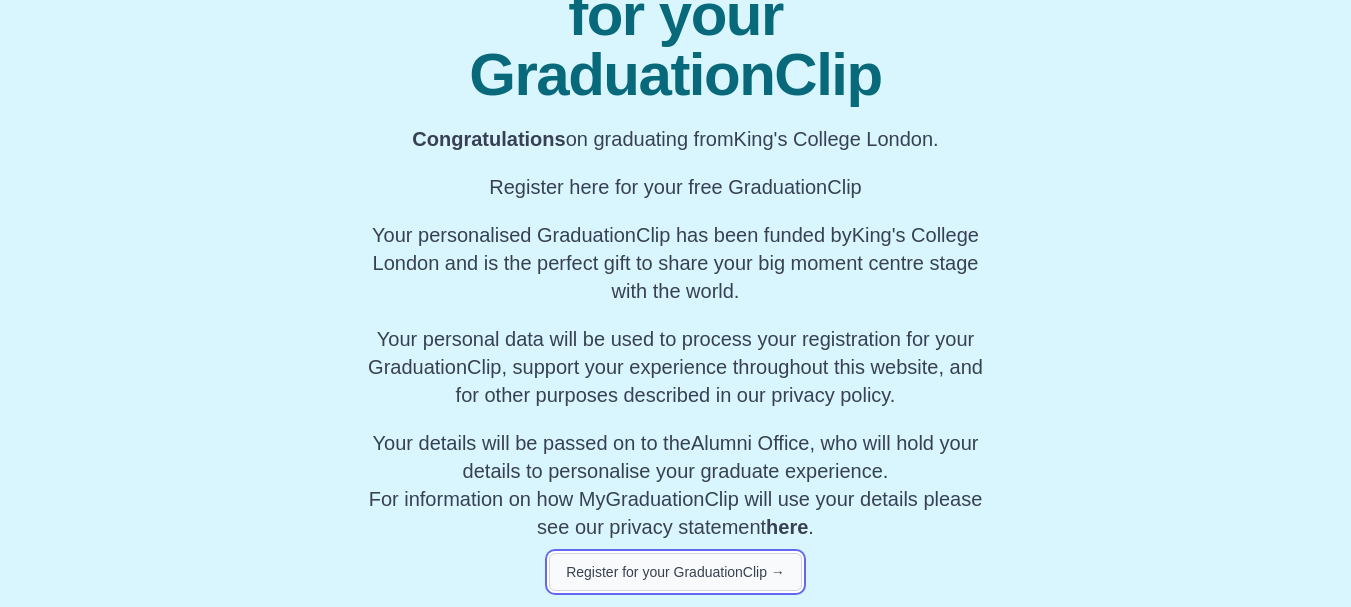click on "Register for your GraduationClip →" at bounding box center (675, 572) 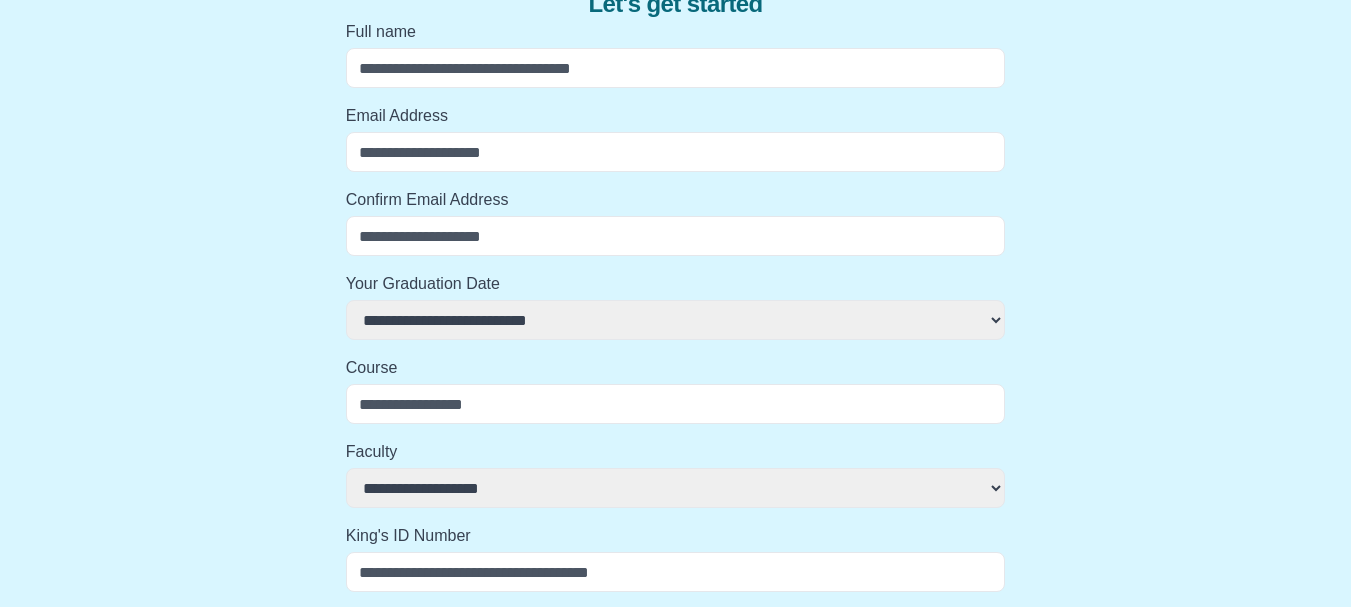 scroll, scrollTop: 0, scrollLeft: 0, axis: both 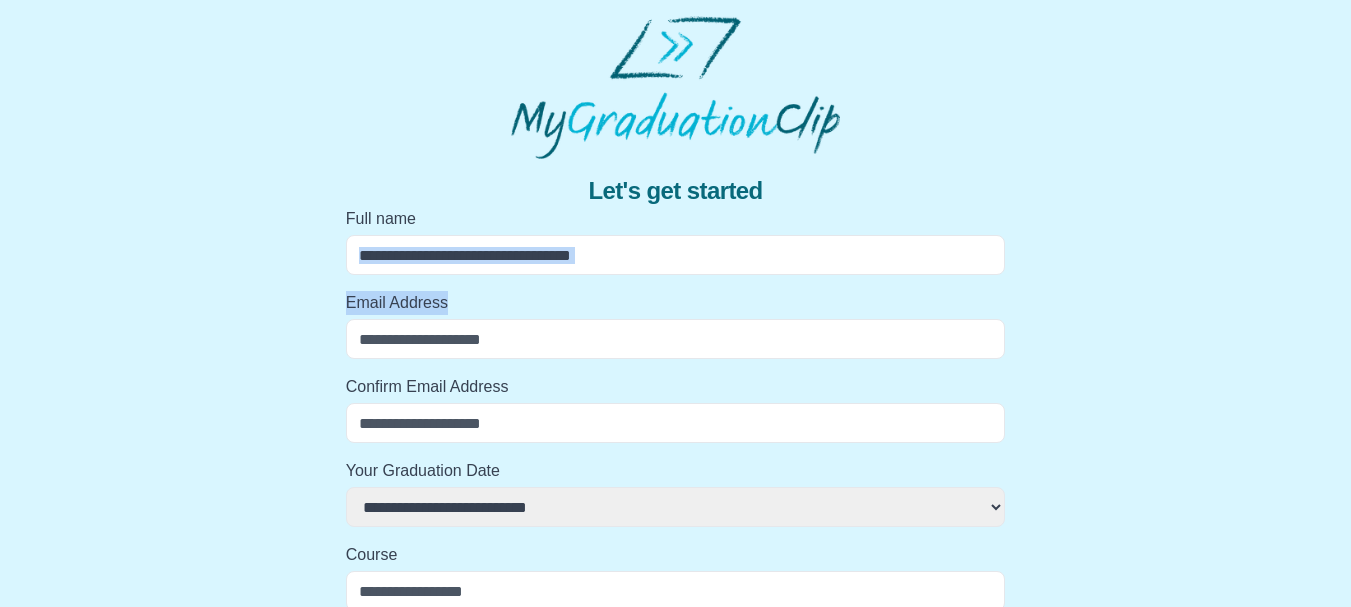 drag, startPoint x: 541, startPoint y: 228, endPoint x: 551, endPoint y: 281, distance: 53.935146 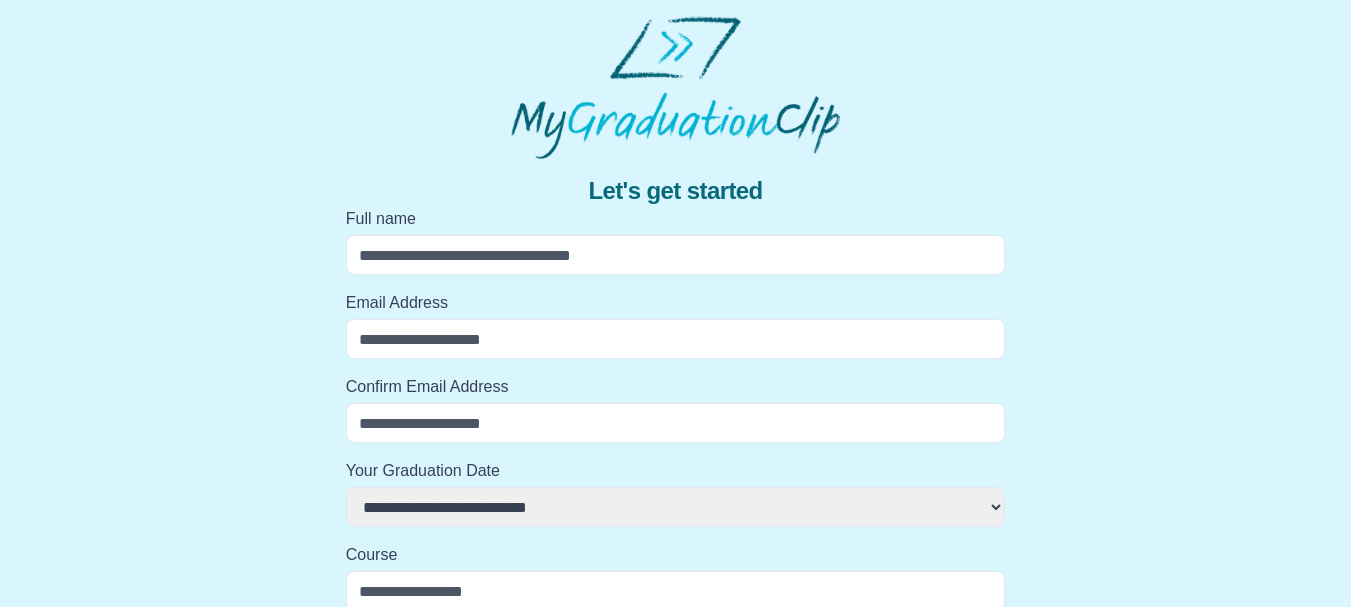 click on "Full name" at bounding box center (676, 255) 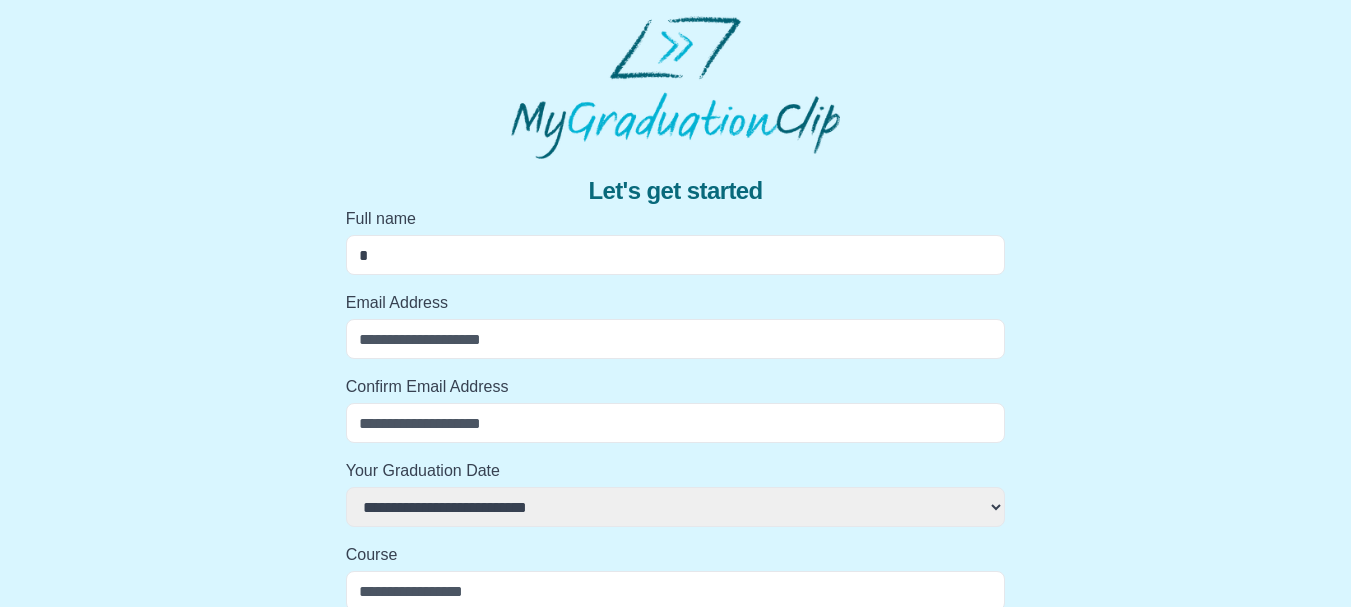 select 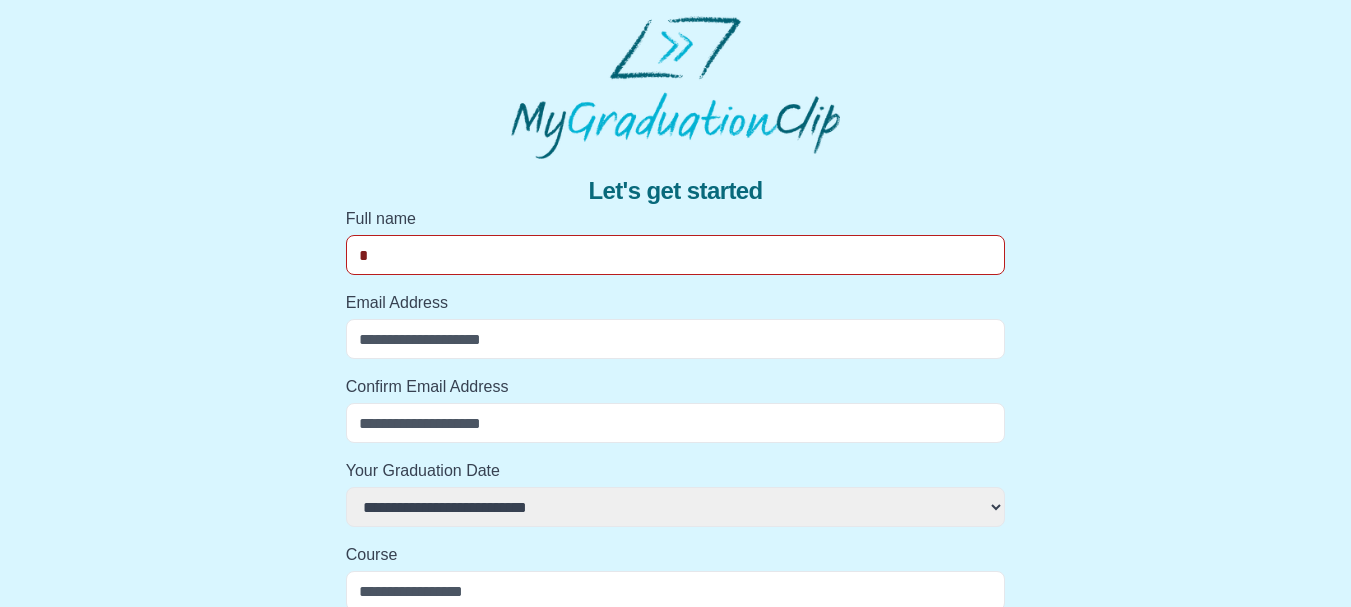 type on "**" 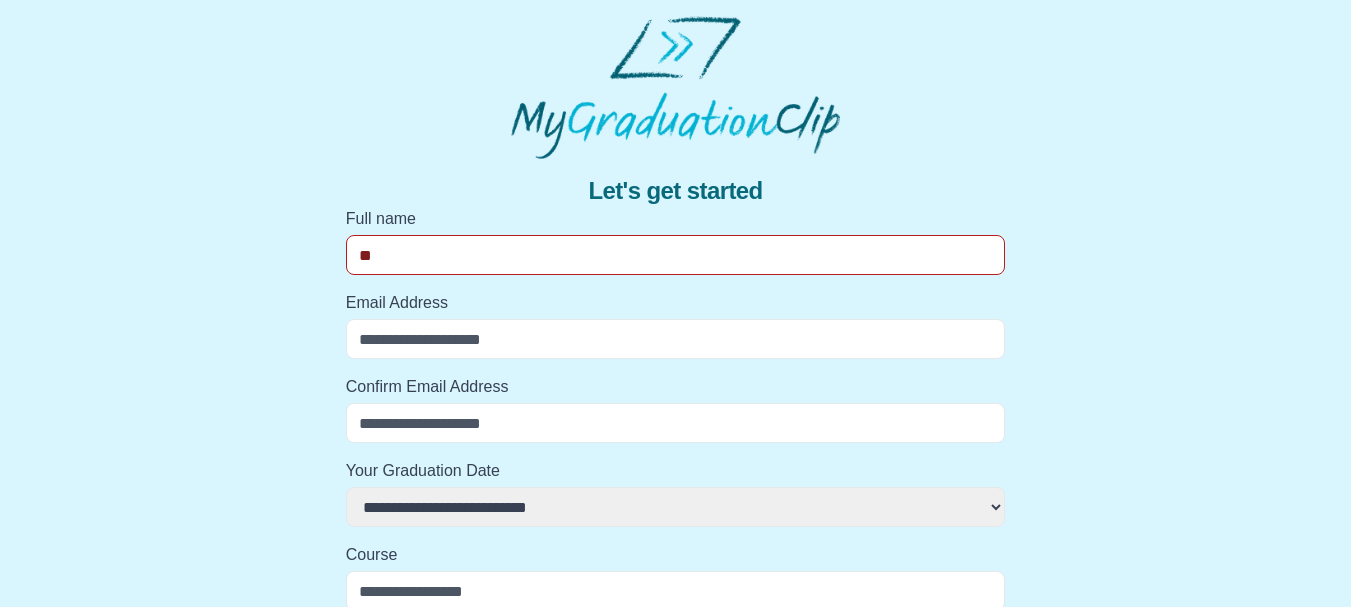 select 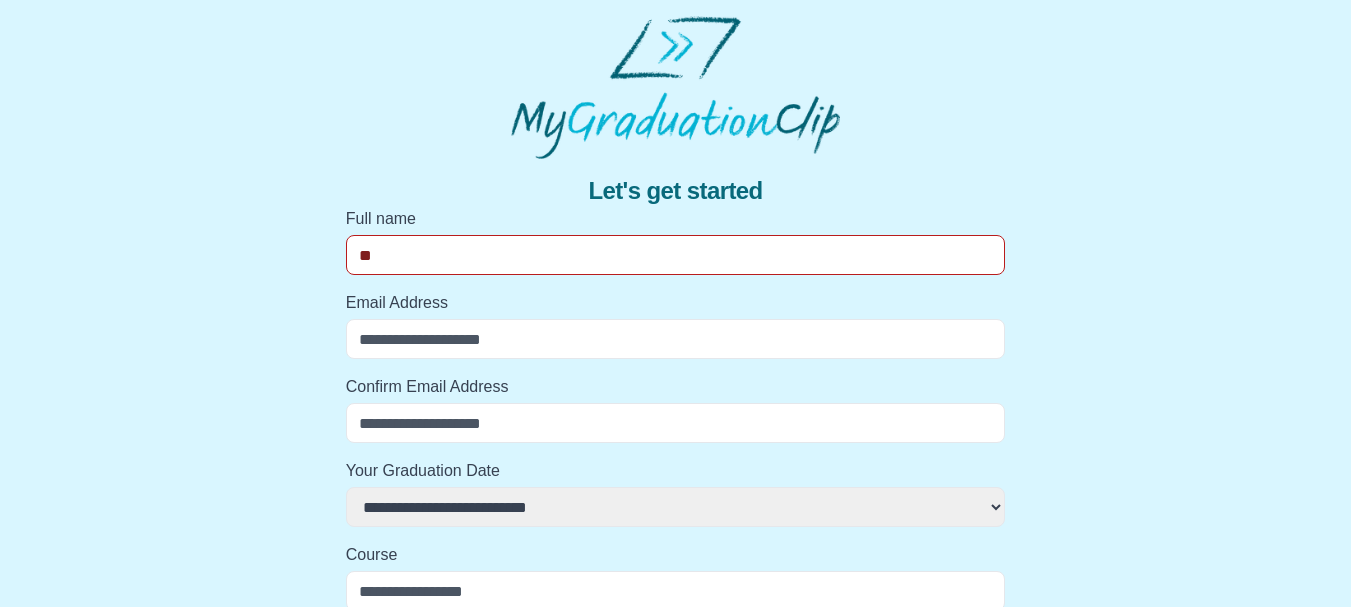 select 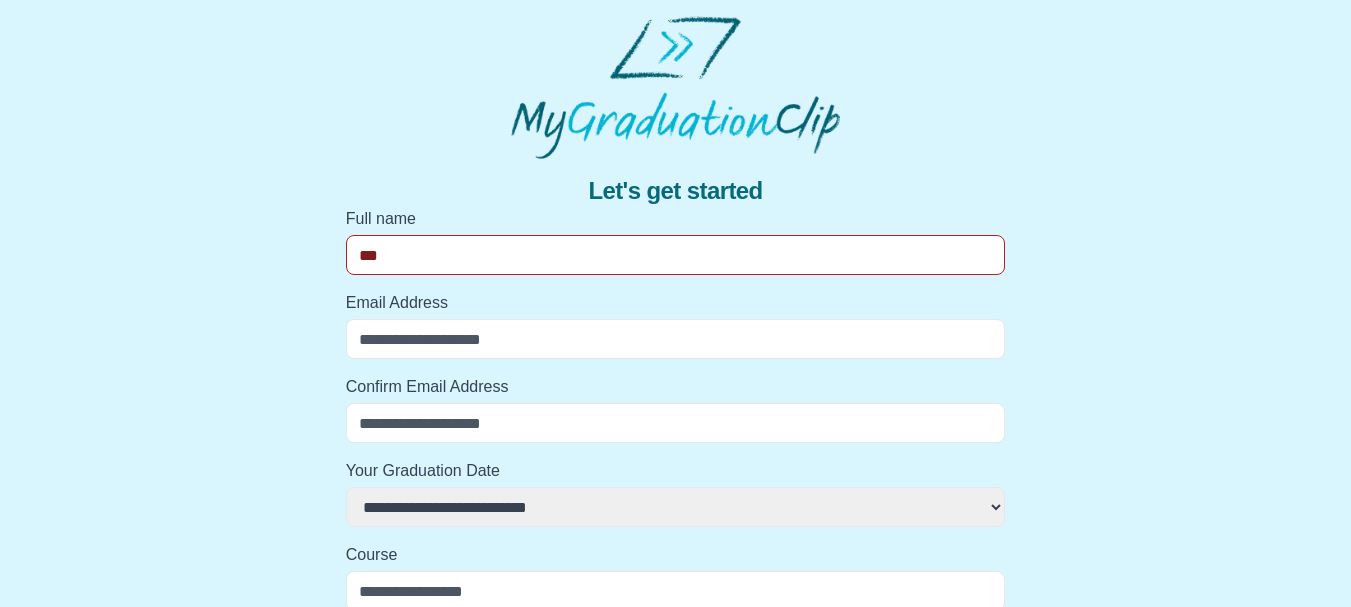 select 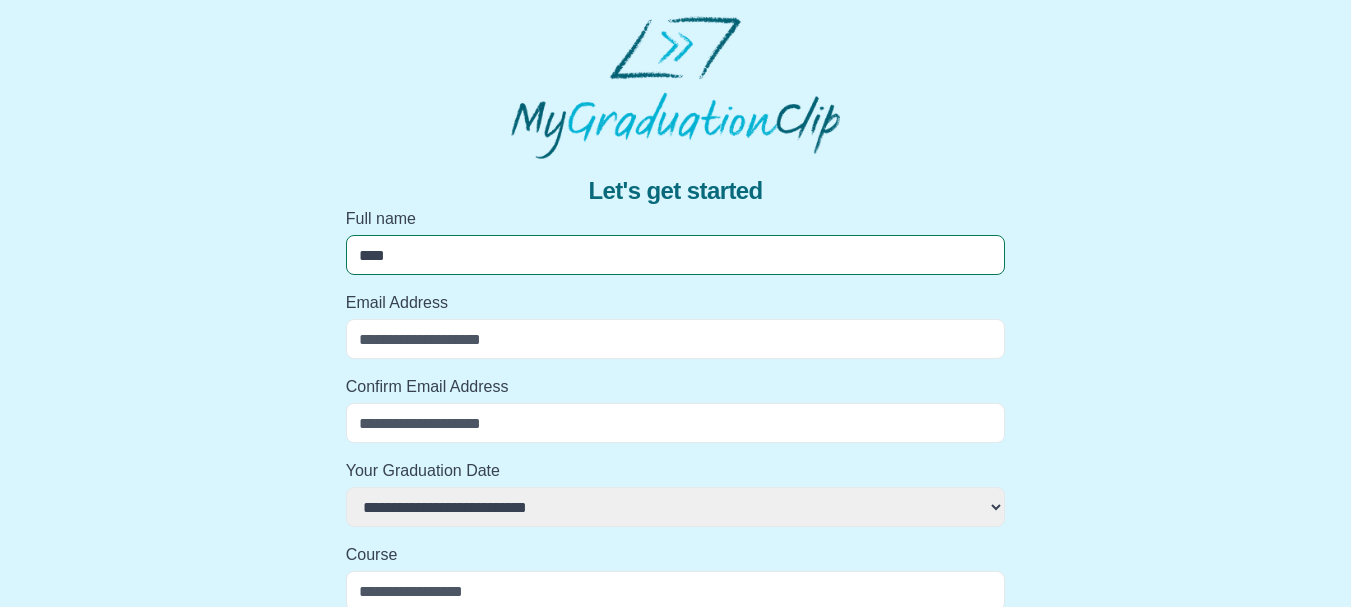 select 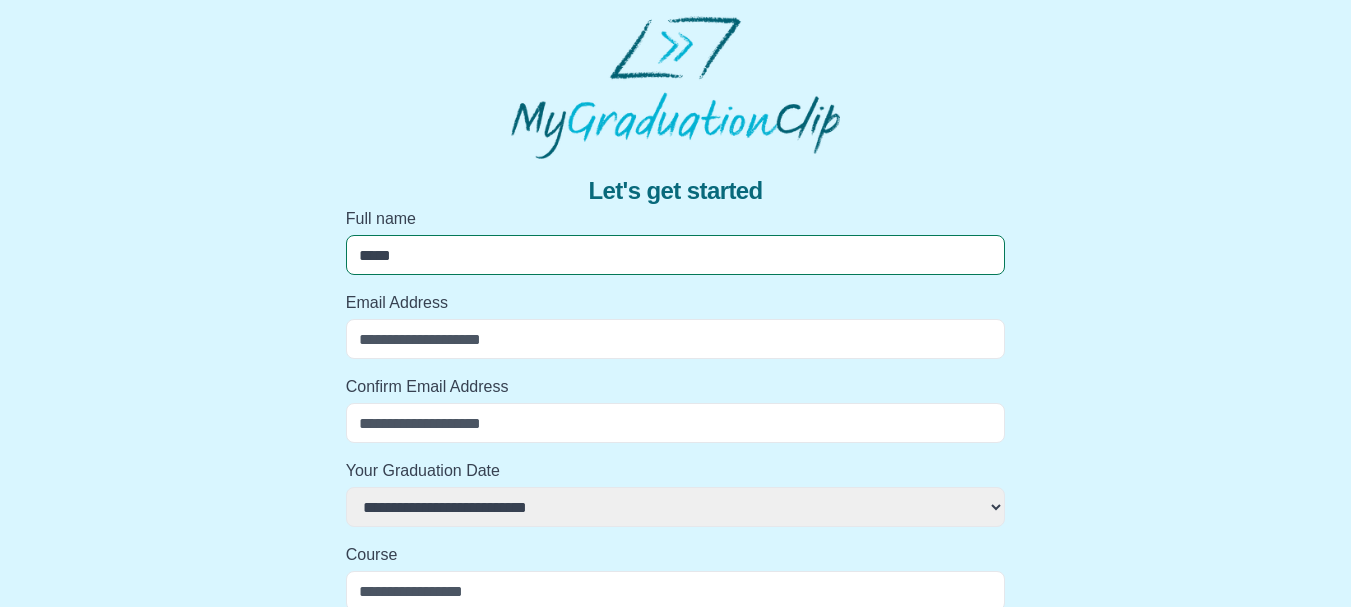select 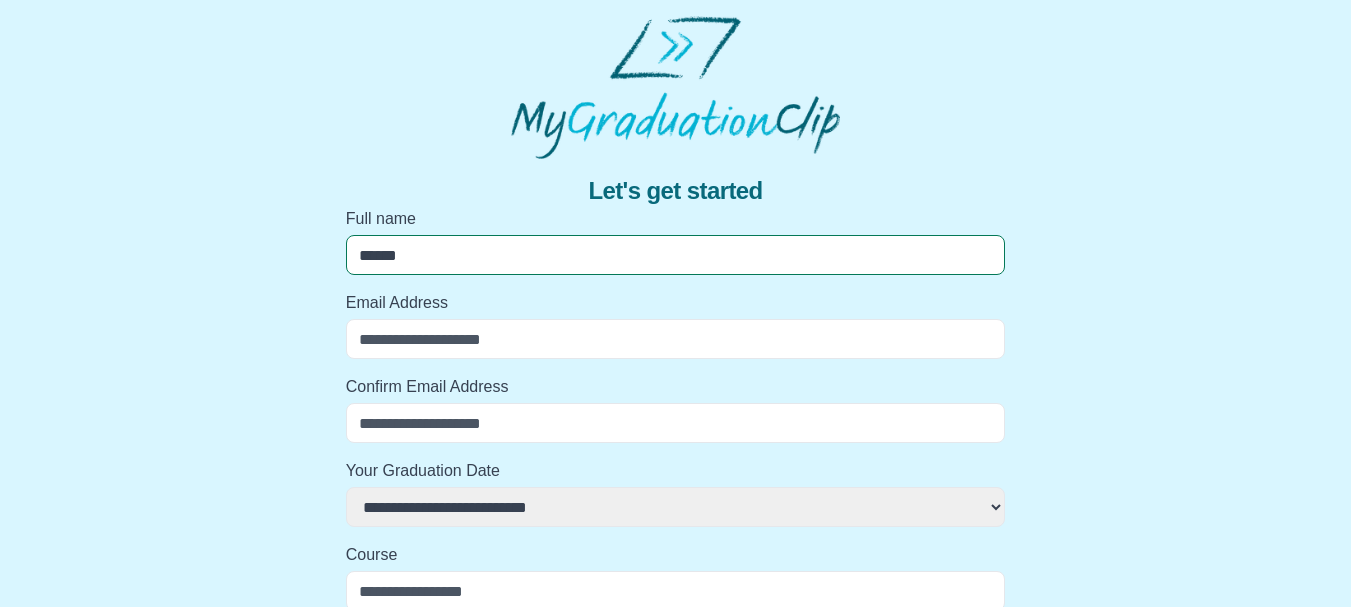 select 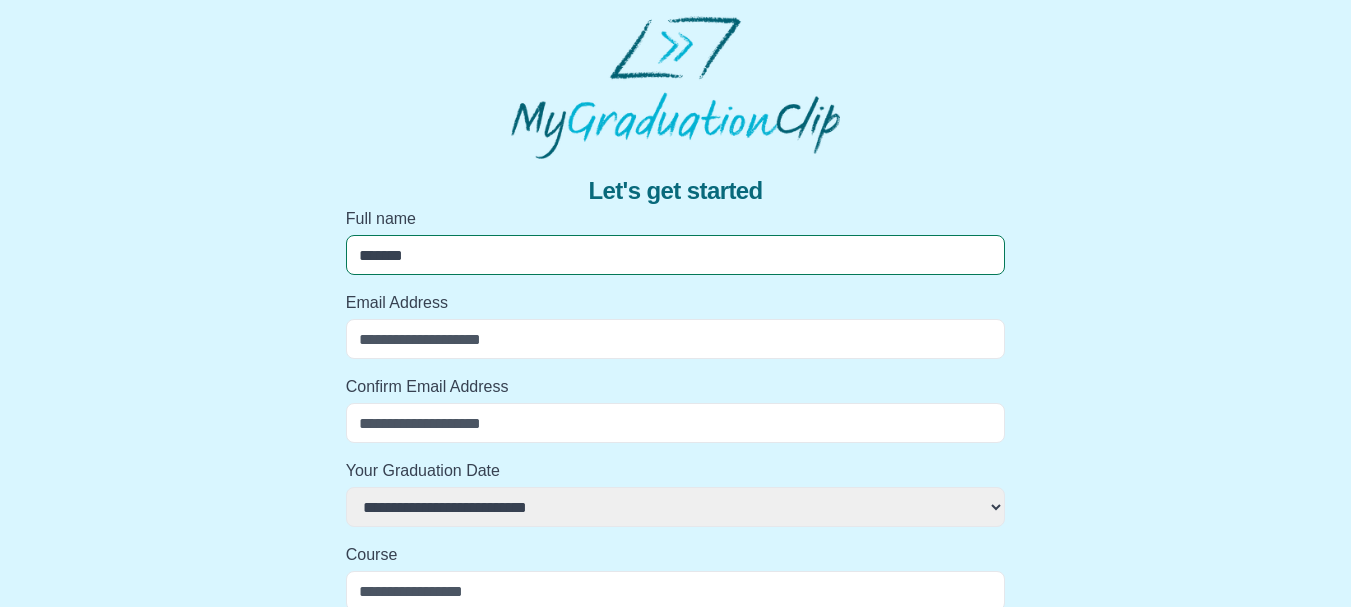 select 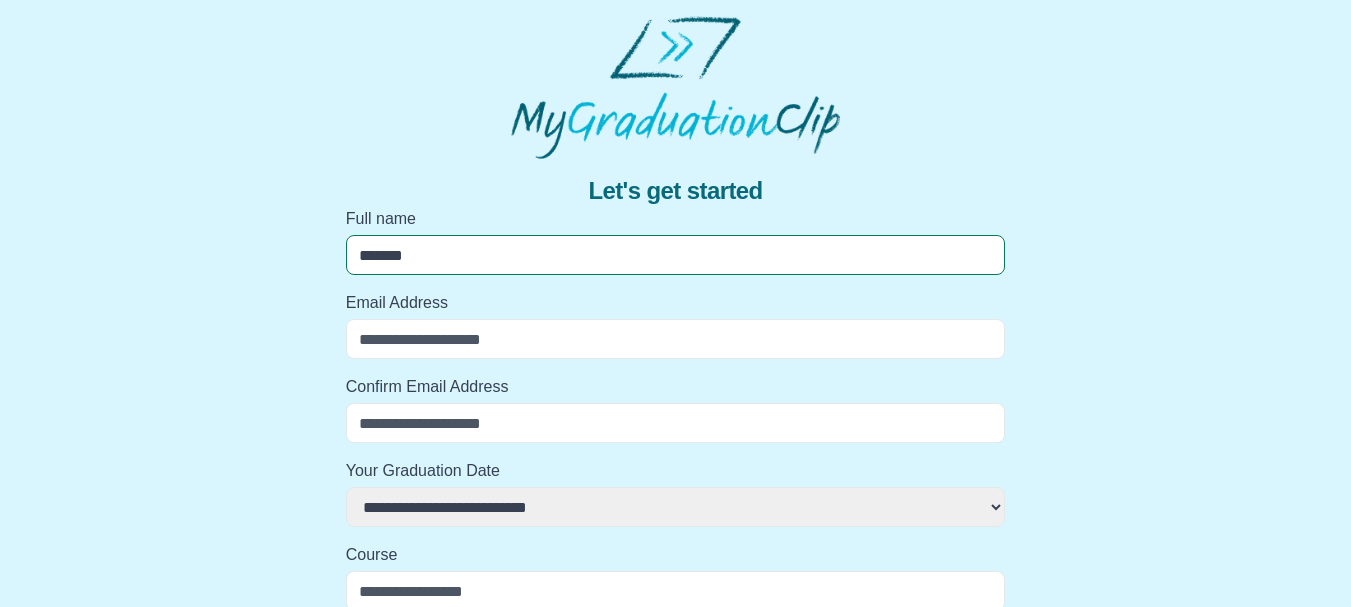 type on "********" 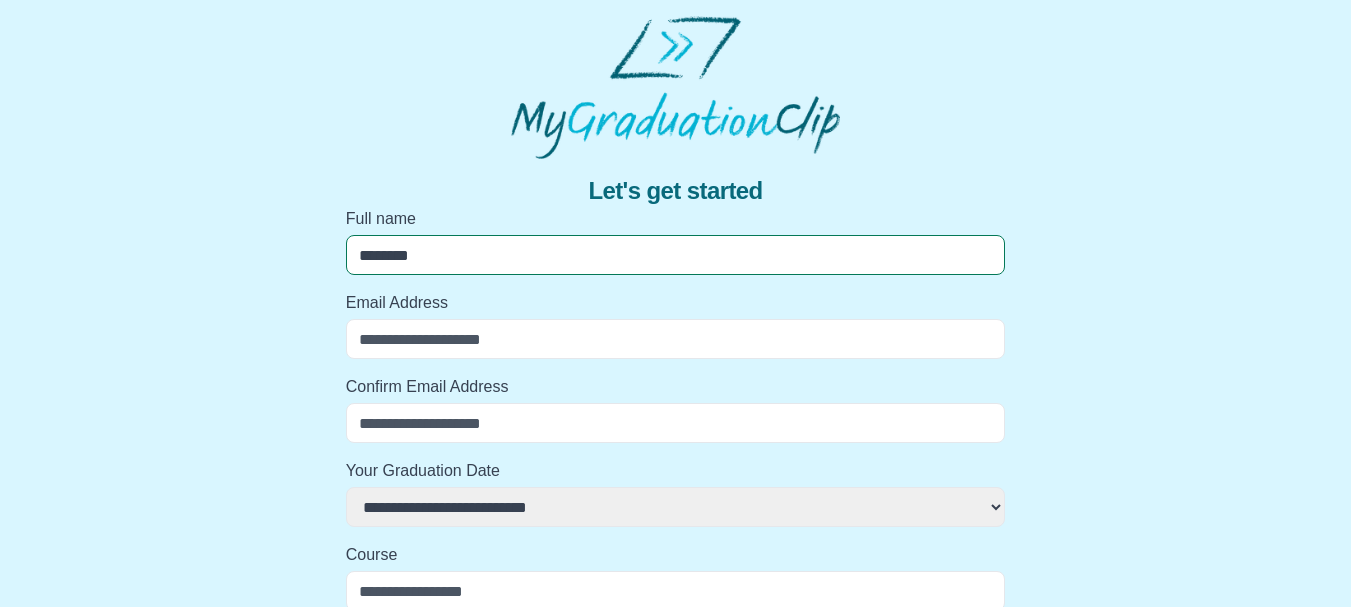 select 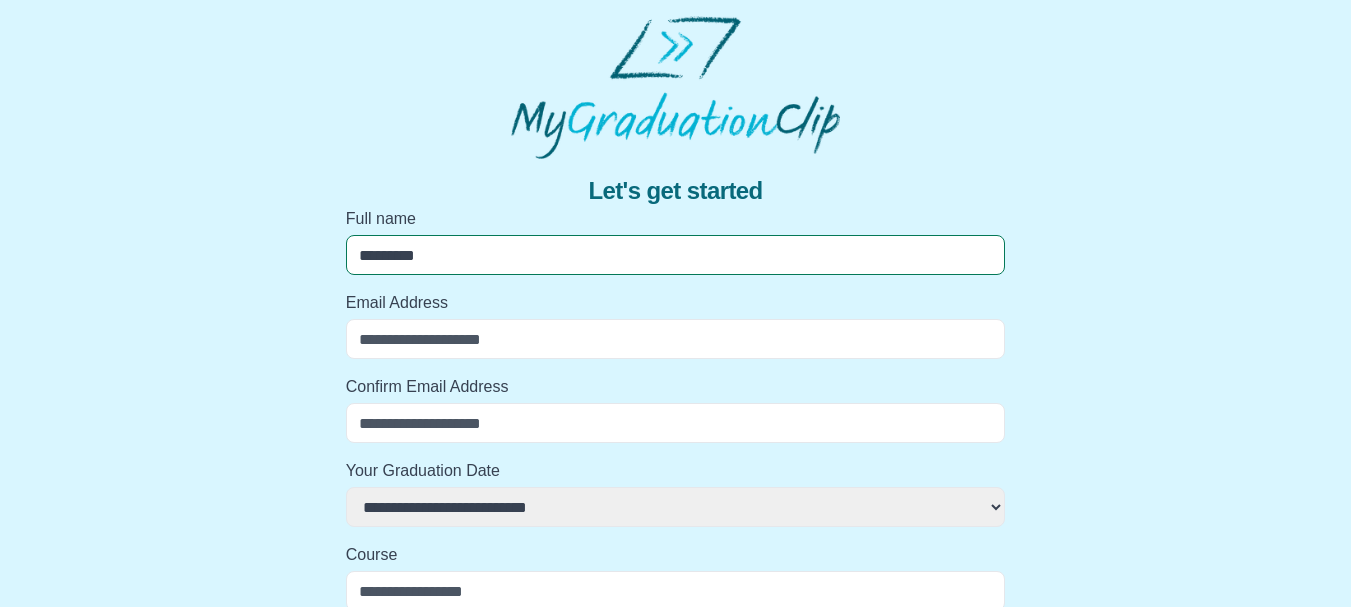 select 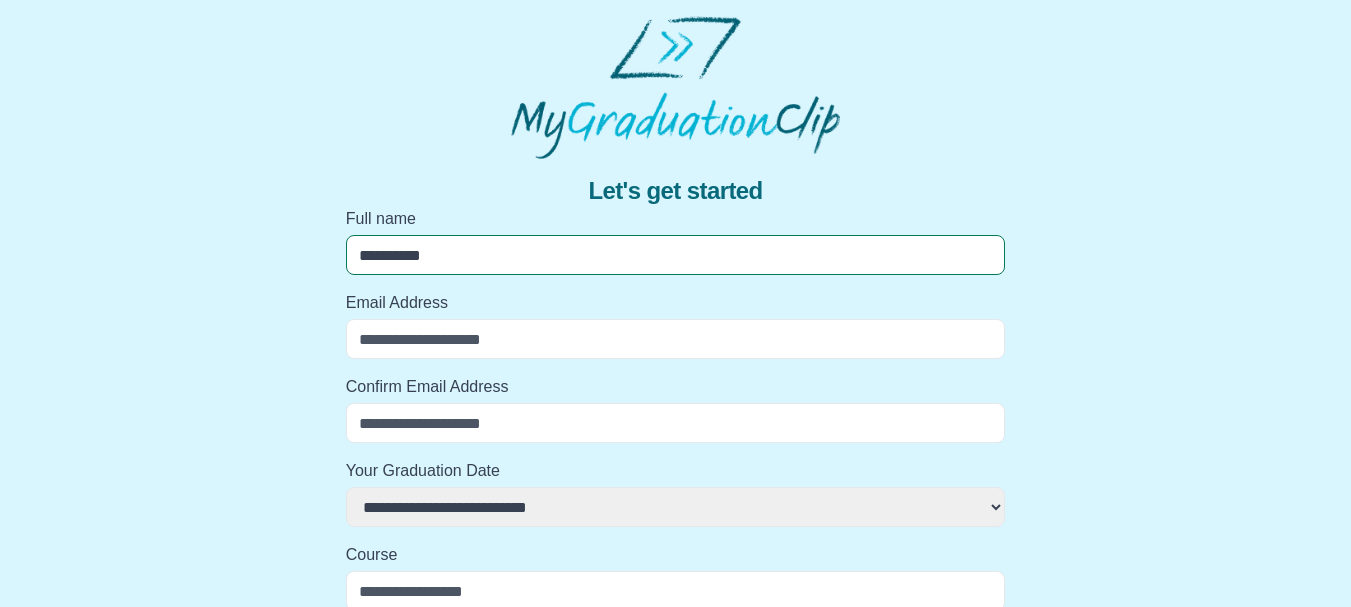 select 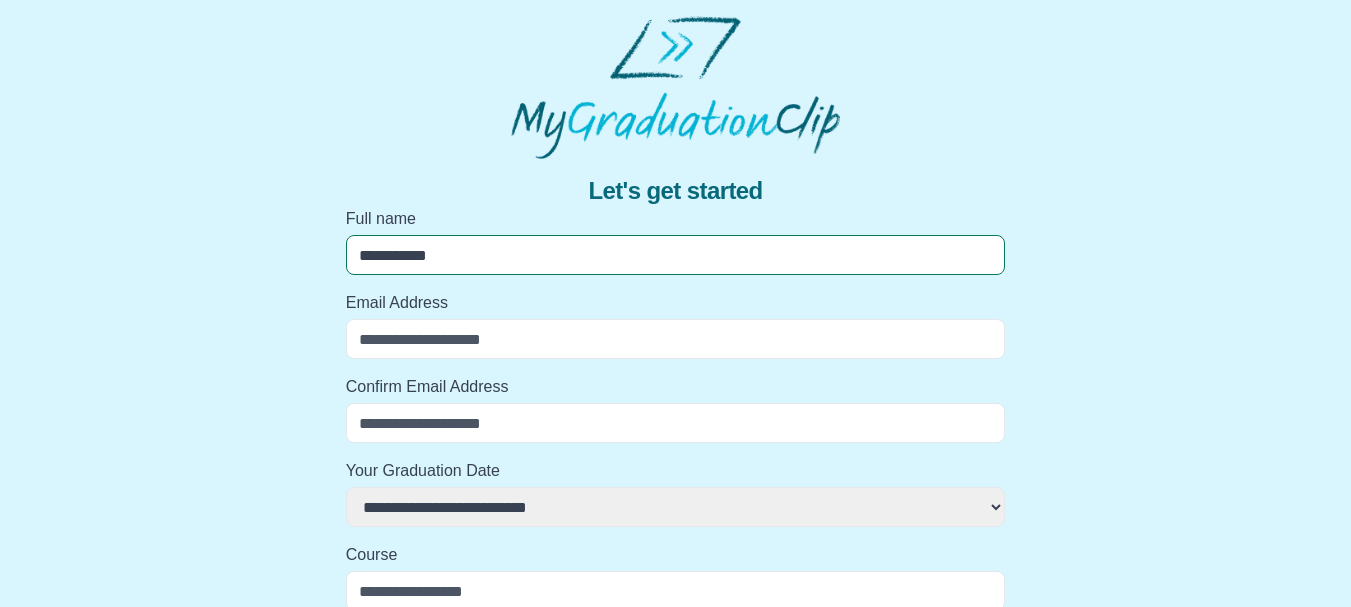 select 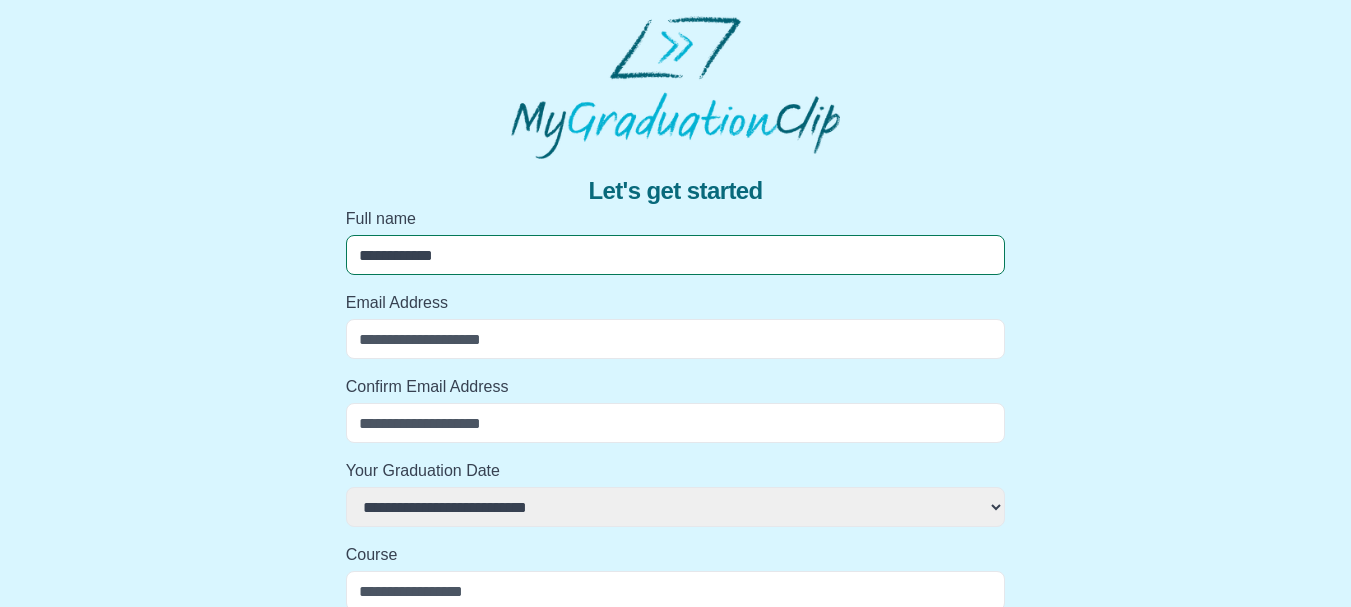 select 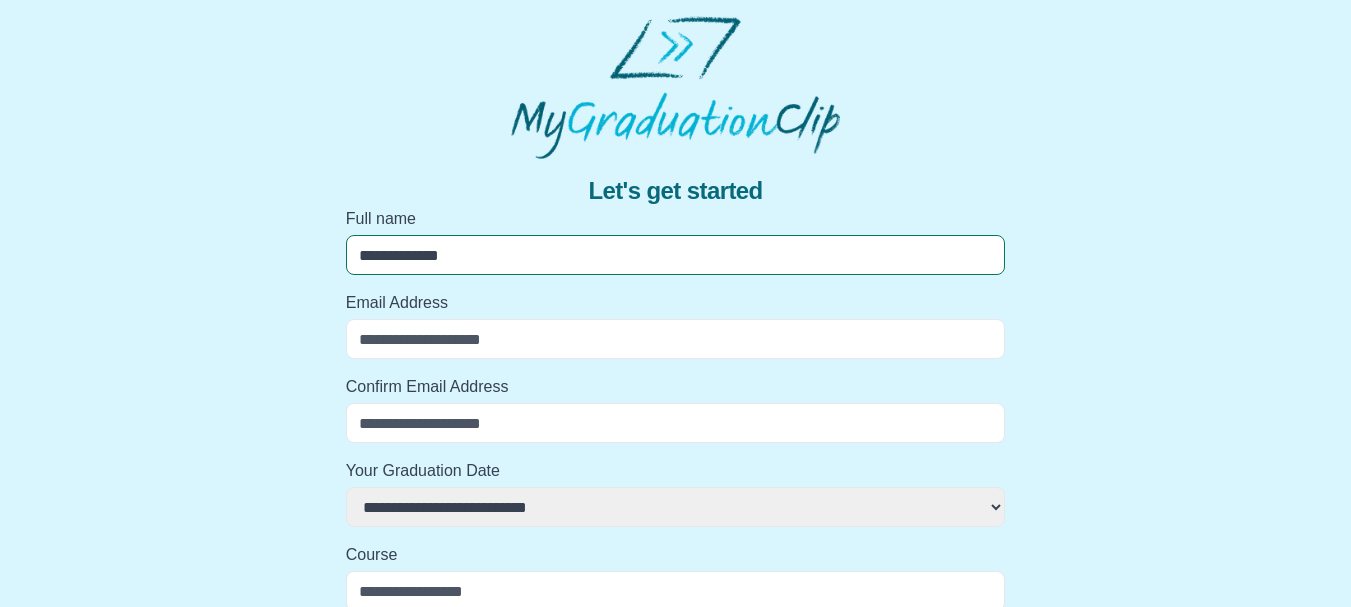 select 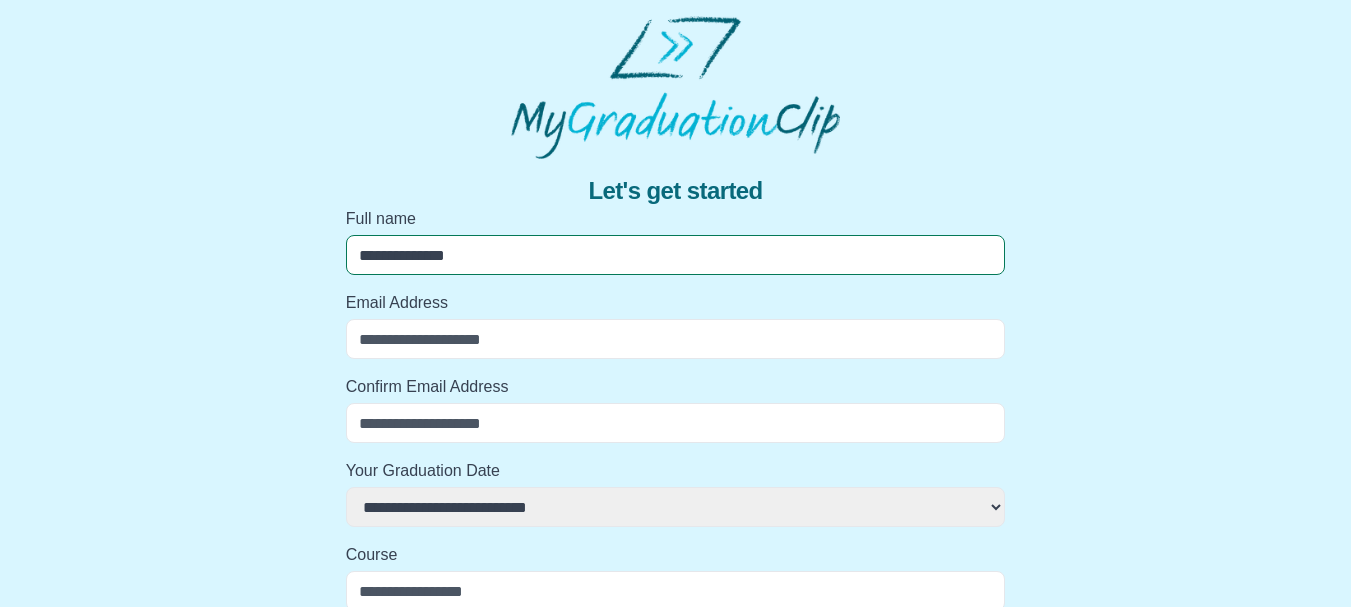 select 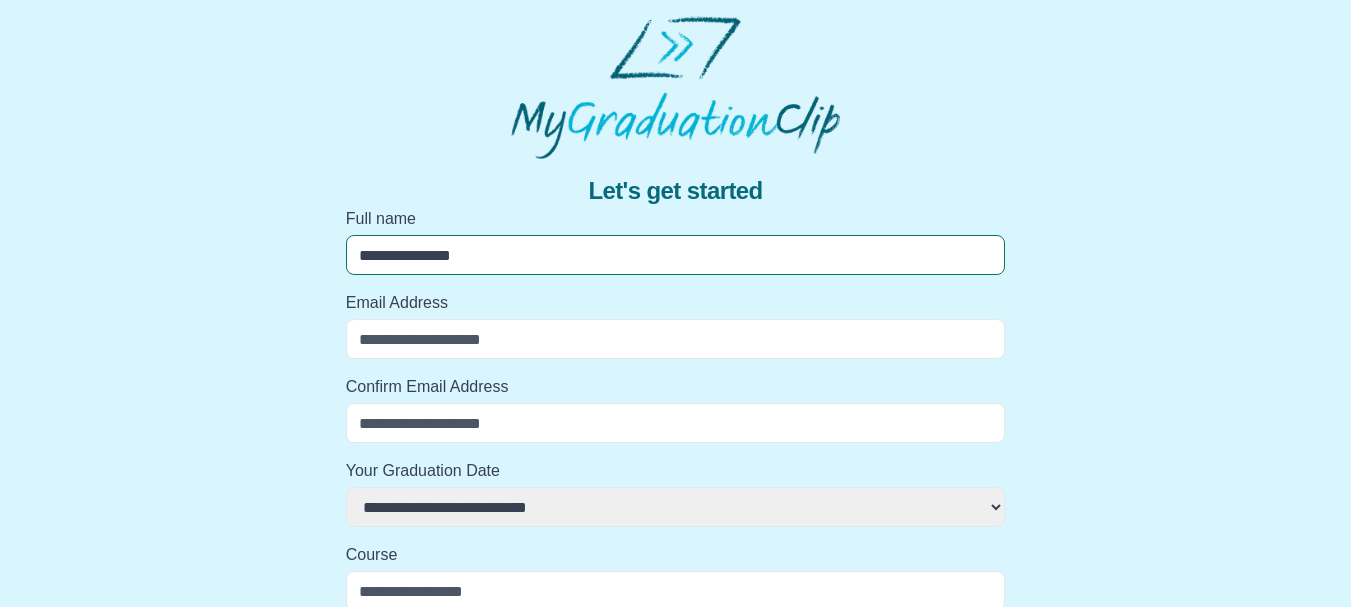 select 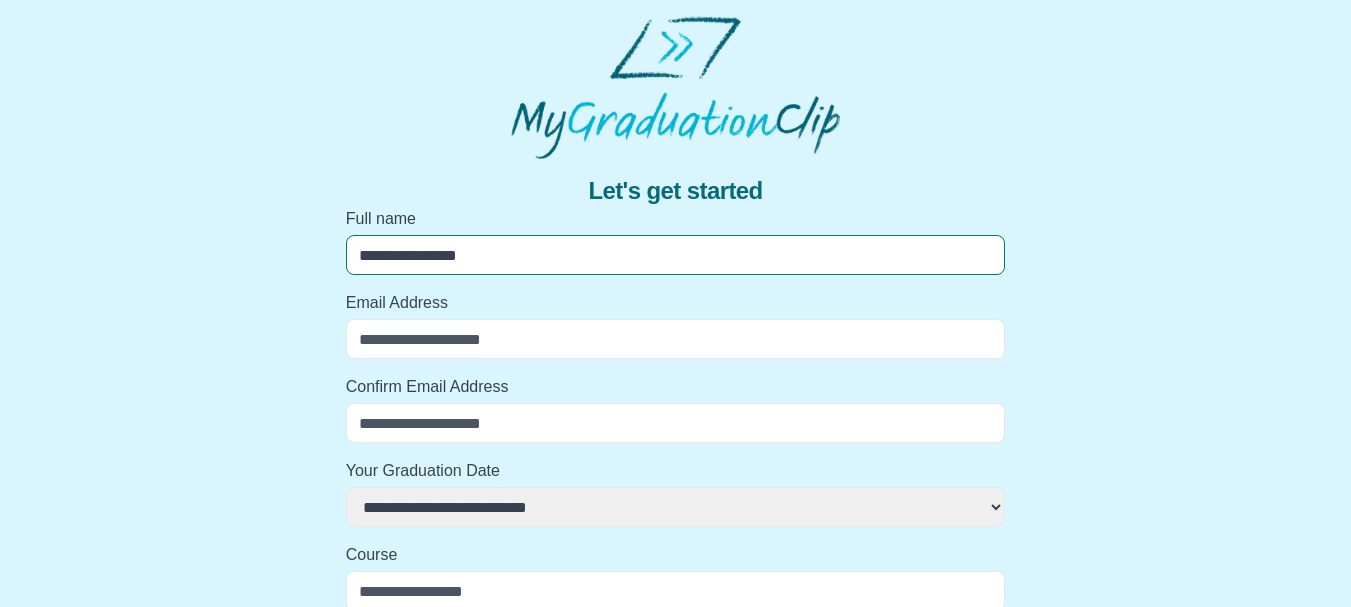 select 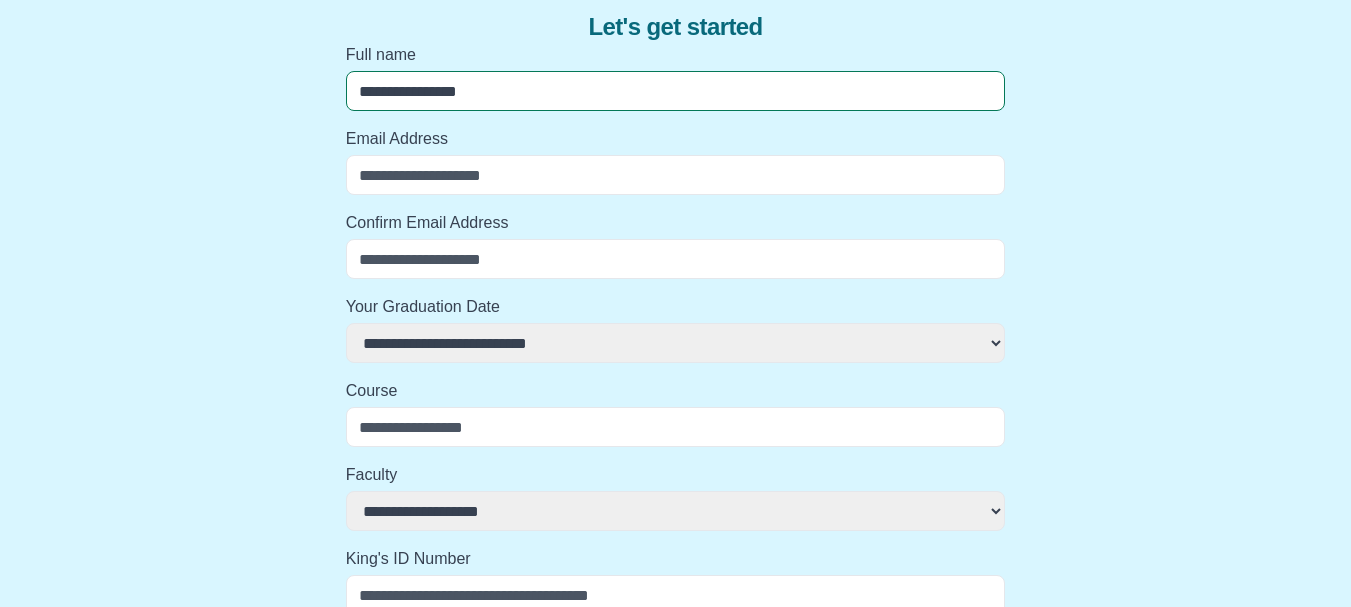 scroll, scrollTop: 172, scrollLeft: 0, axis: vertical 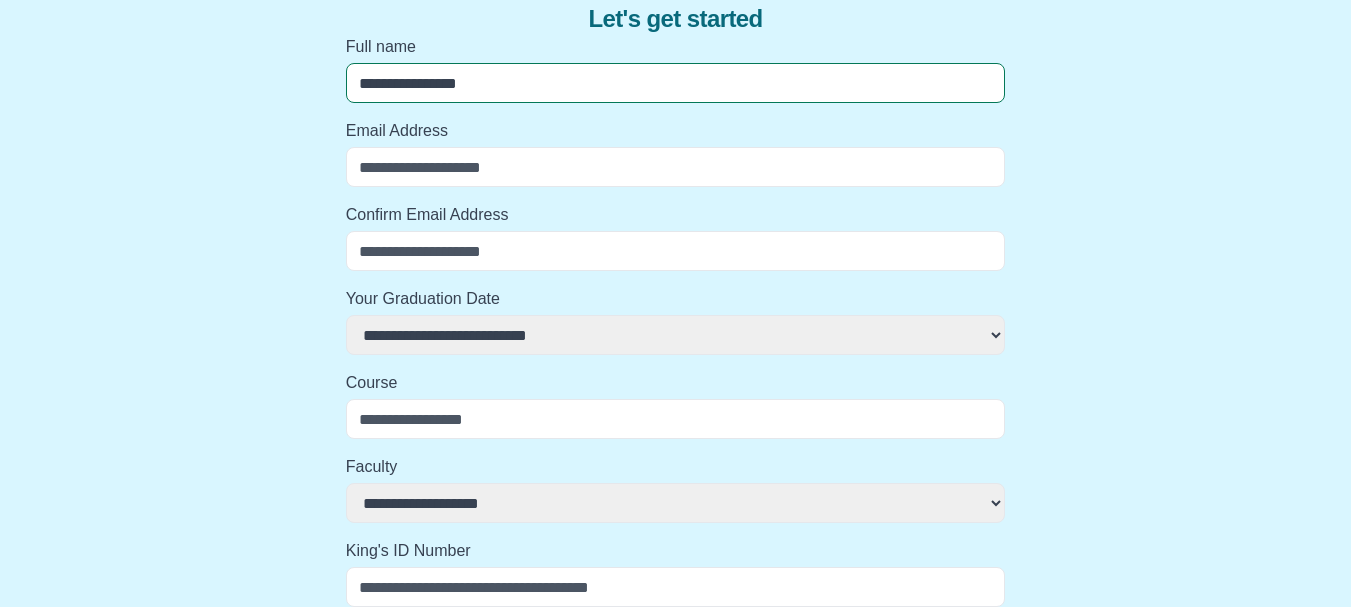 type on "**********" 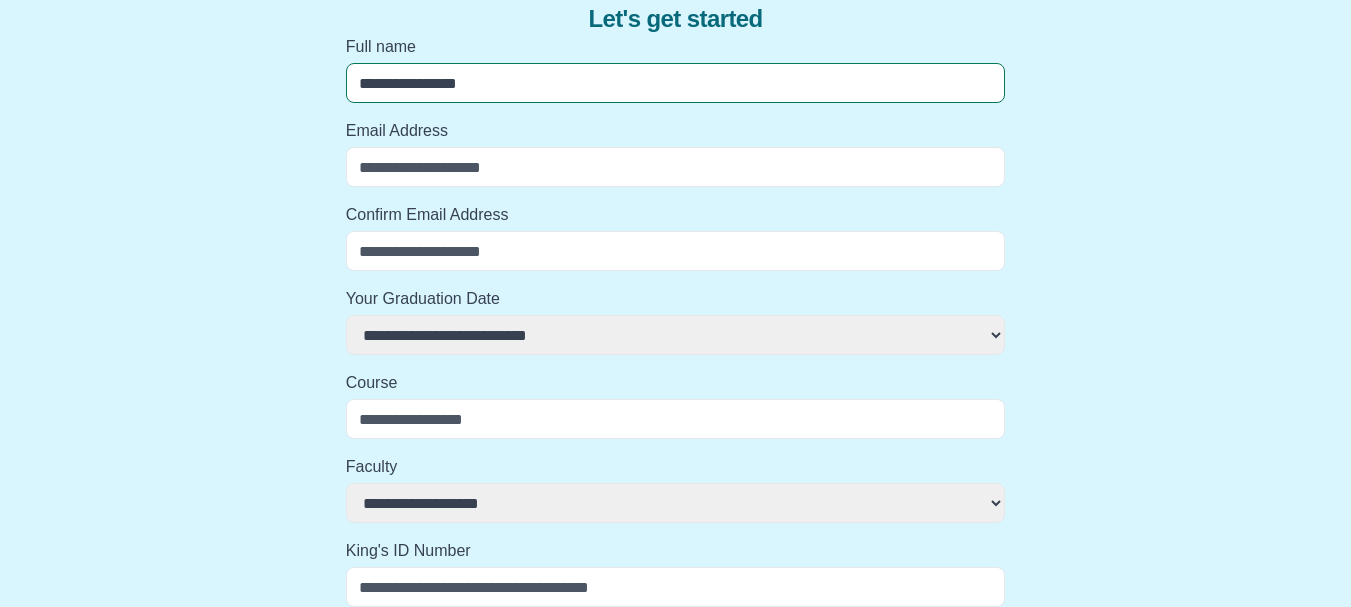 type on "**********" 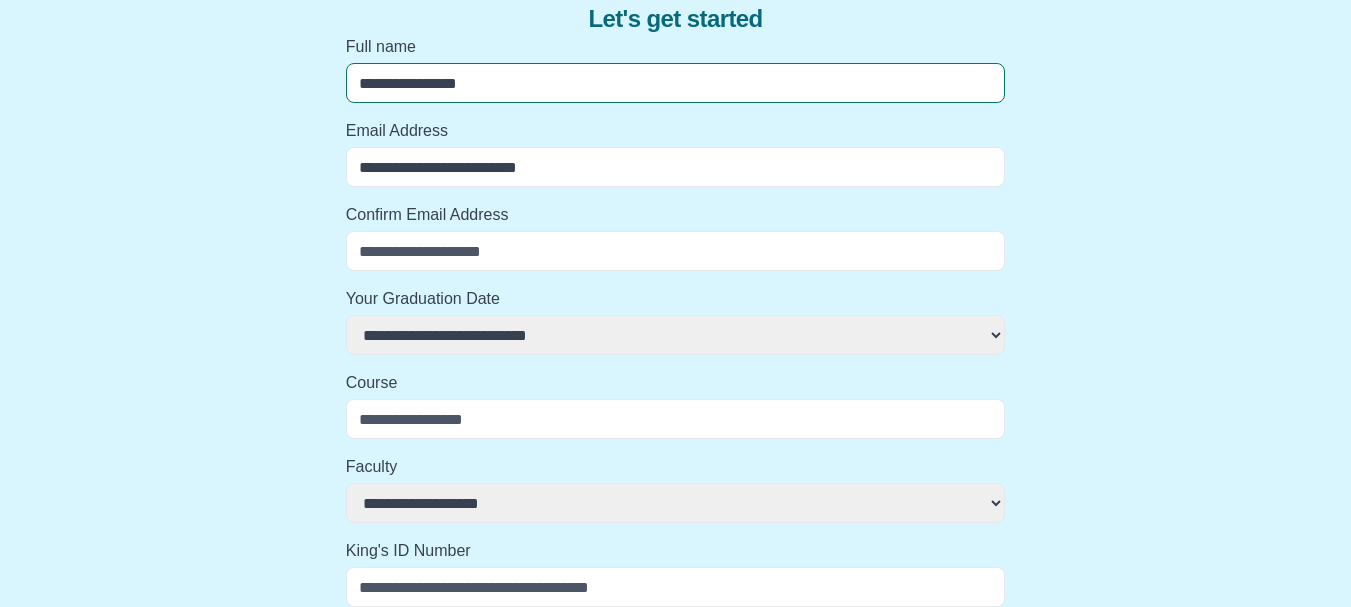 select 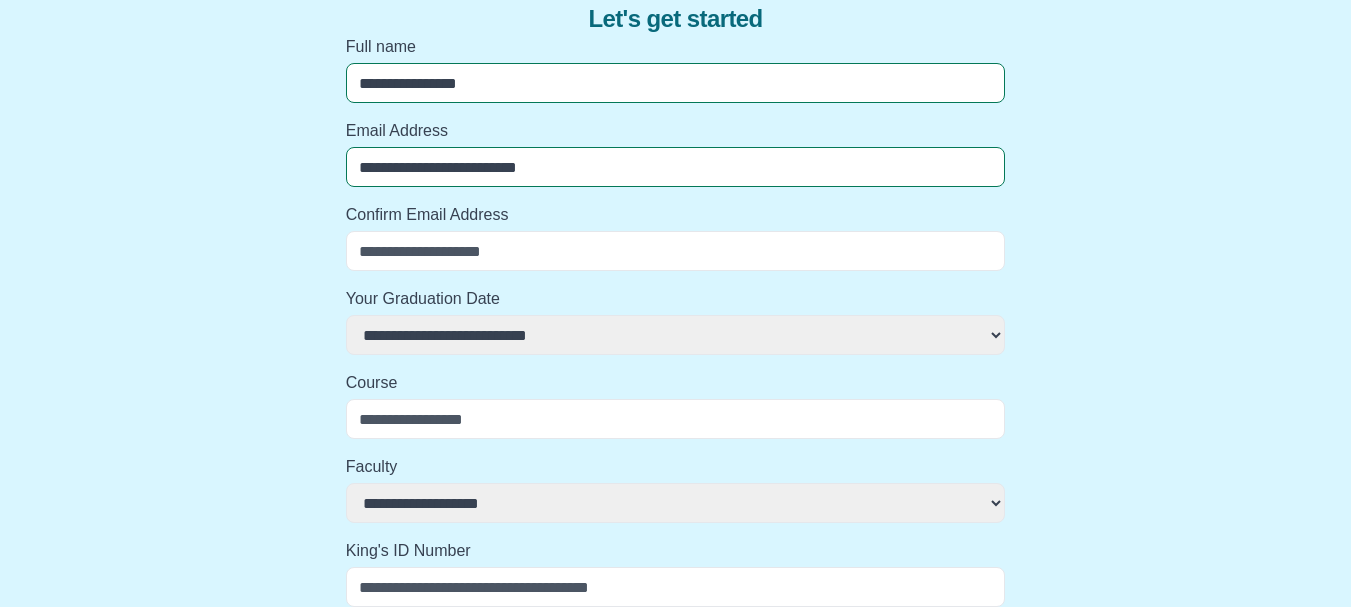 select 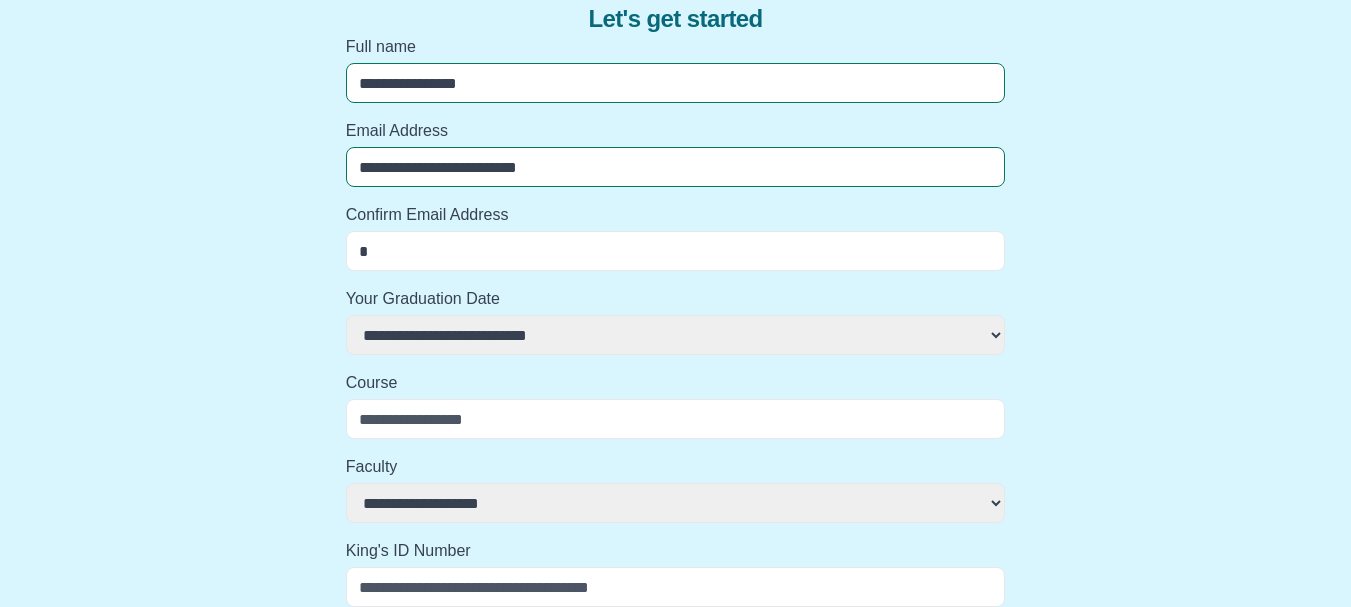 select 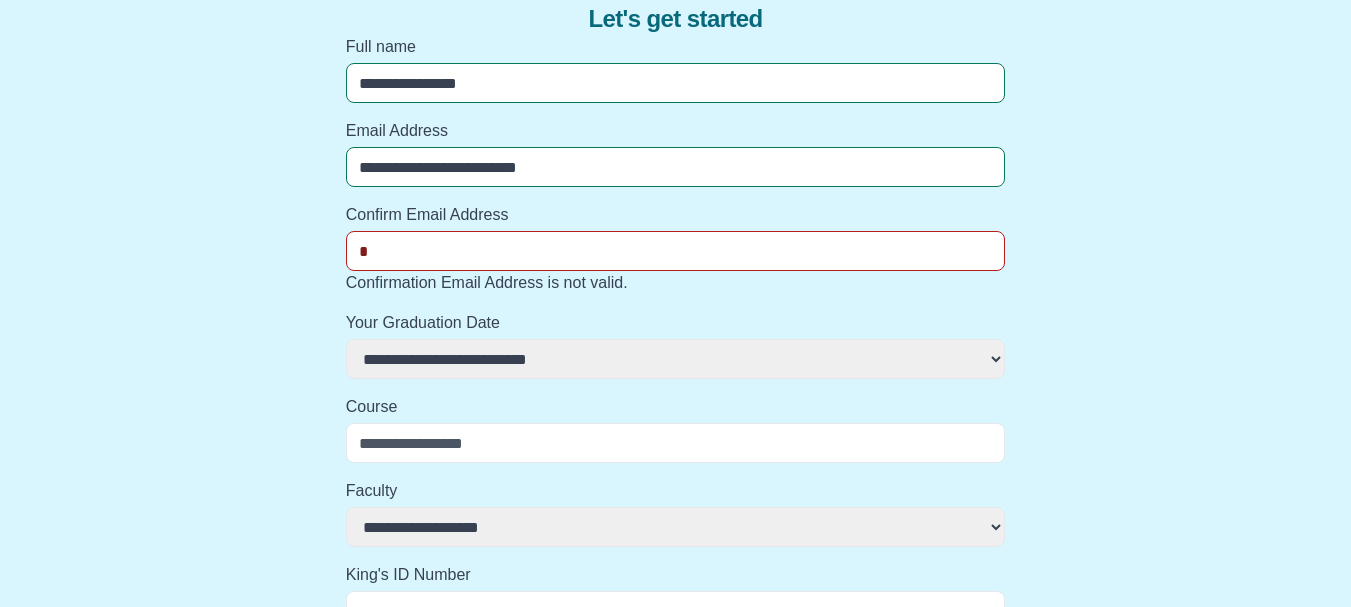 type on "**" 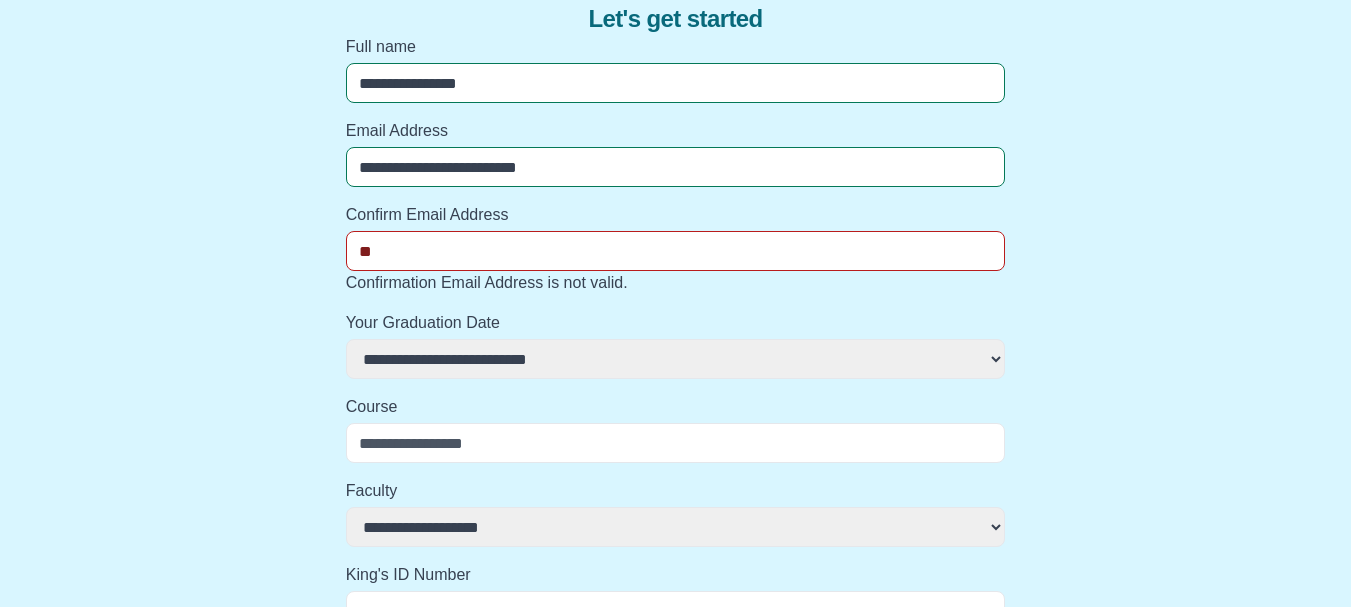 select 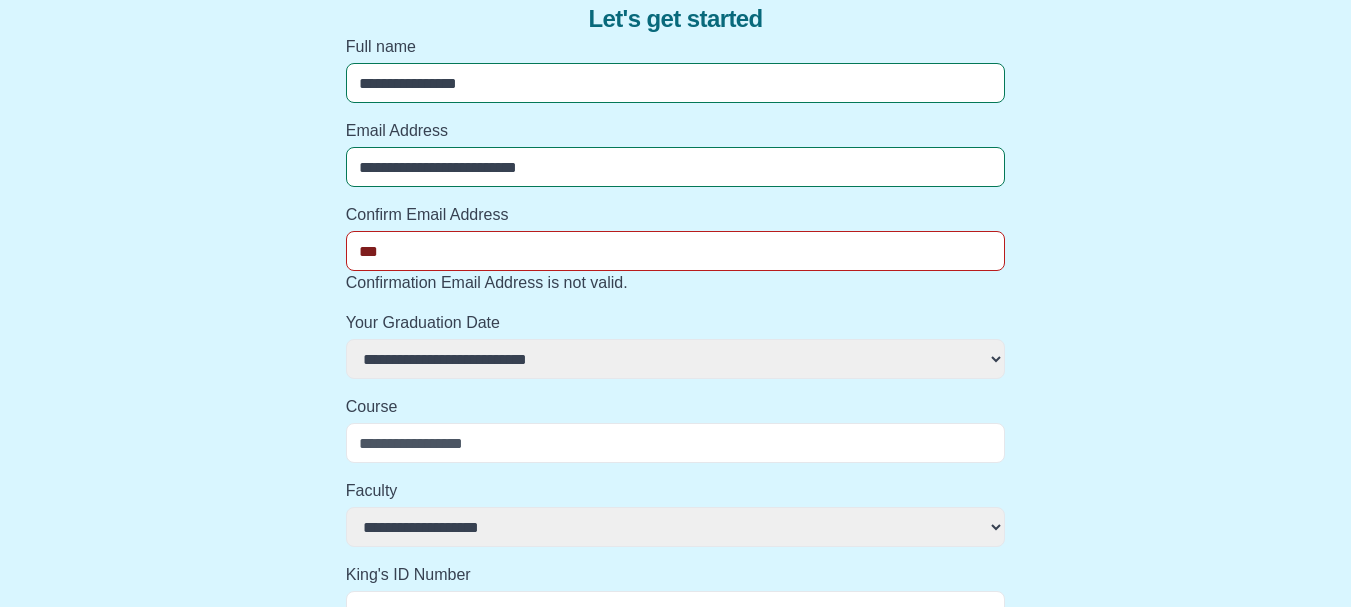 select 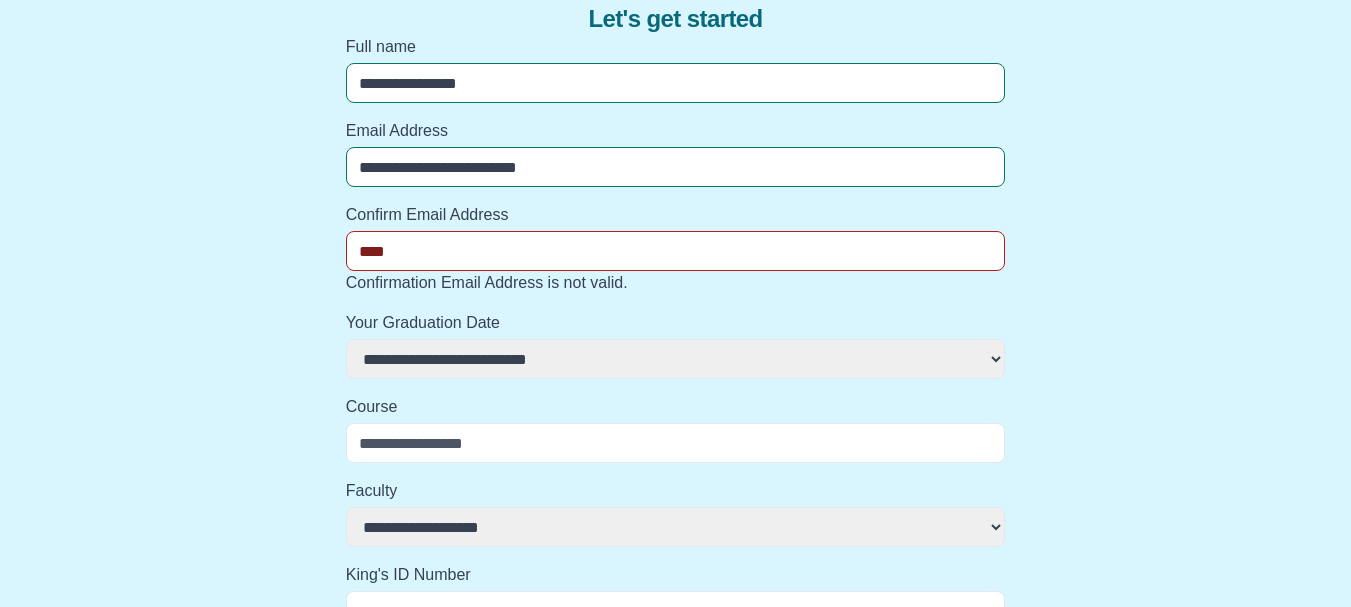 select 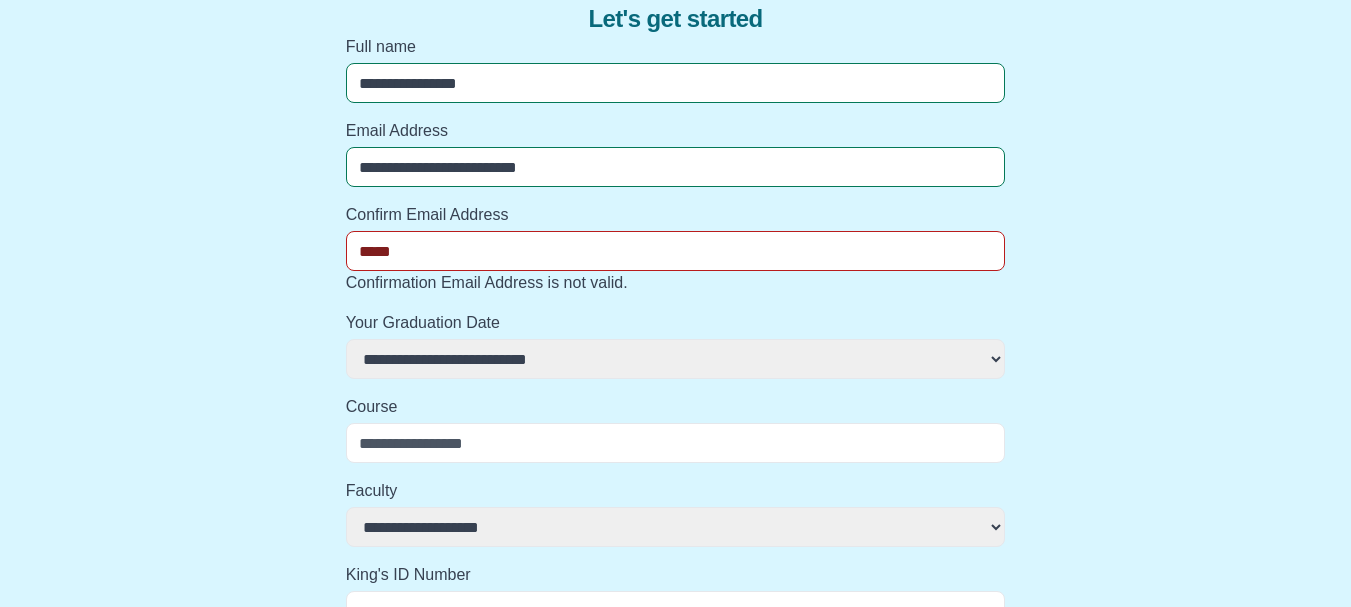 select 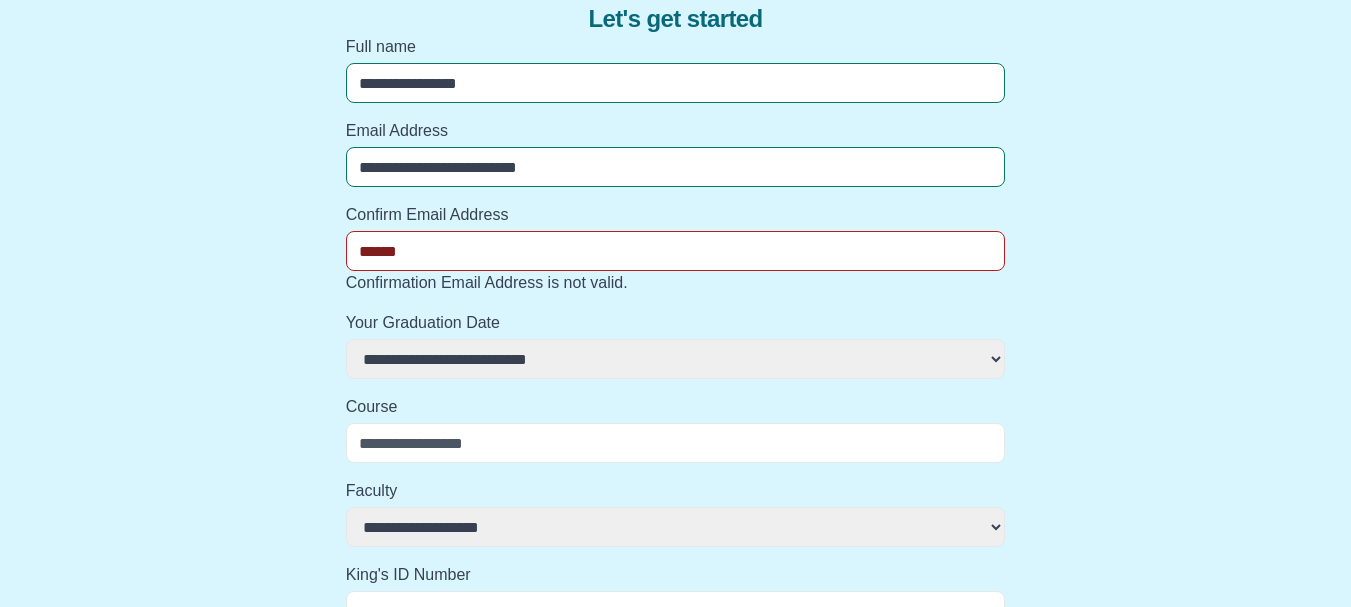 select 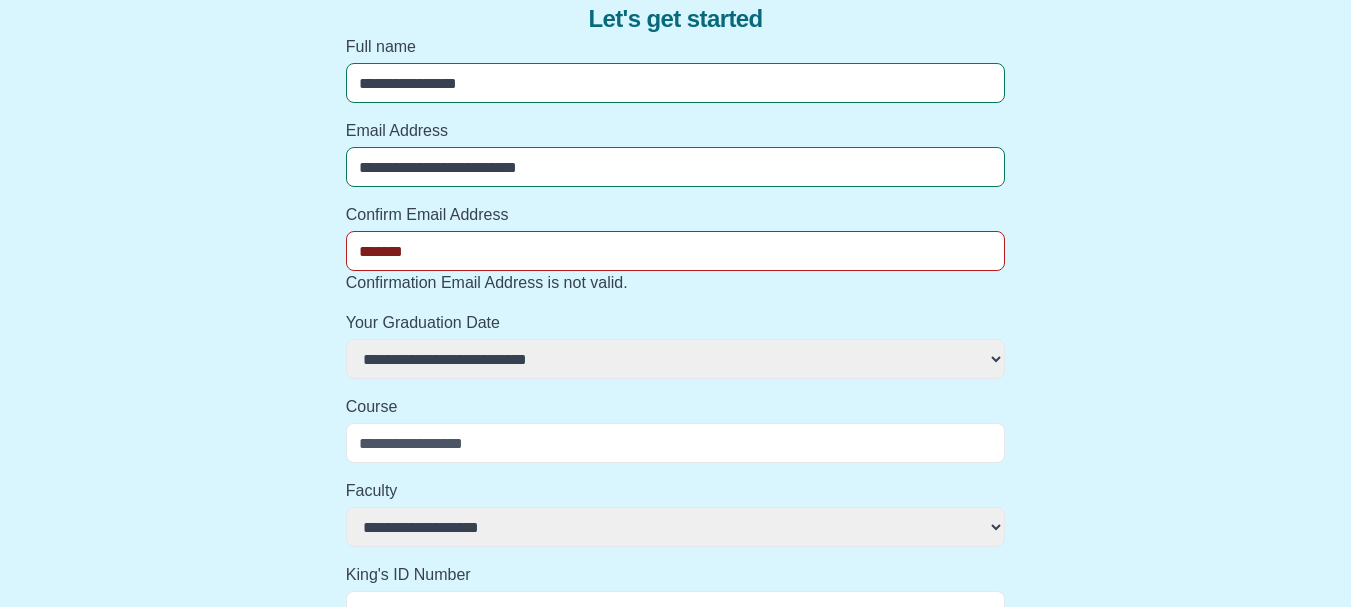 select 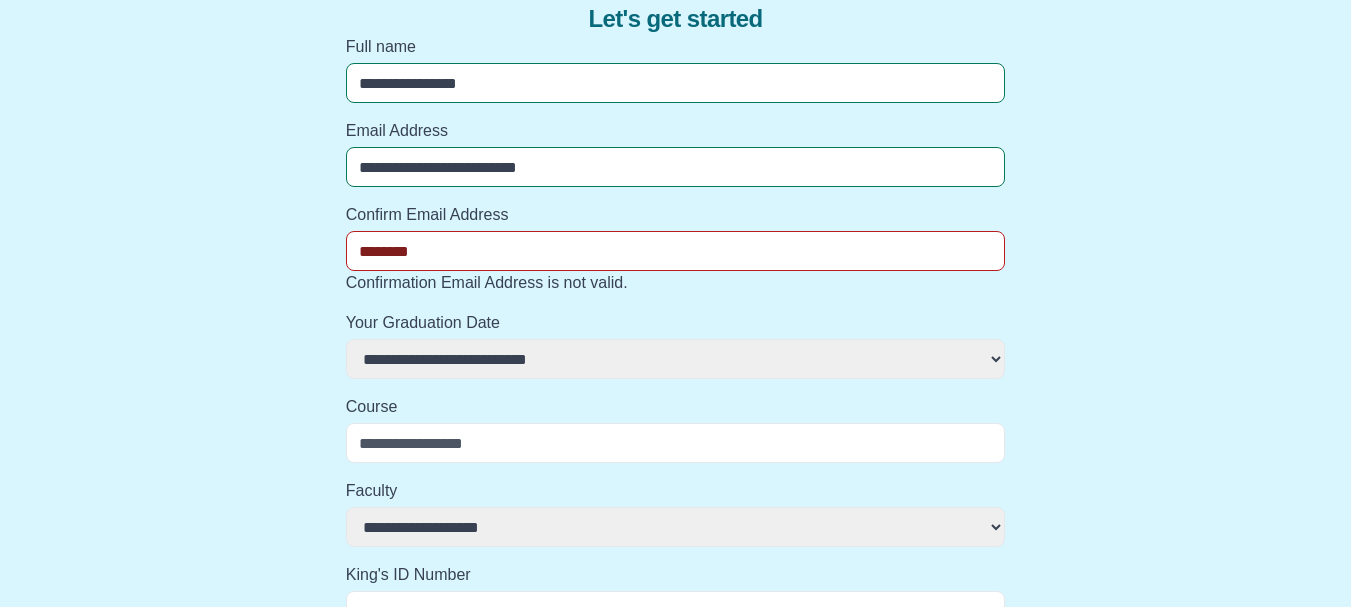 select 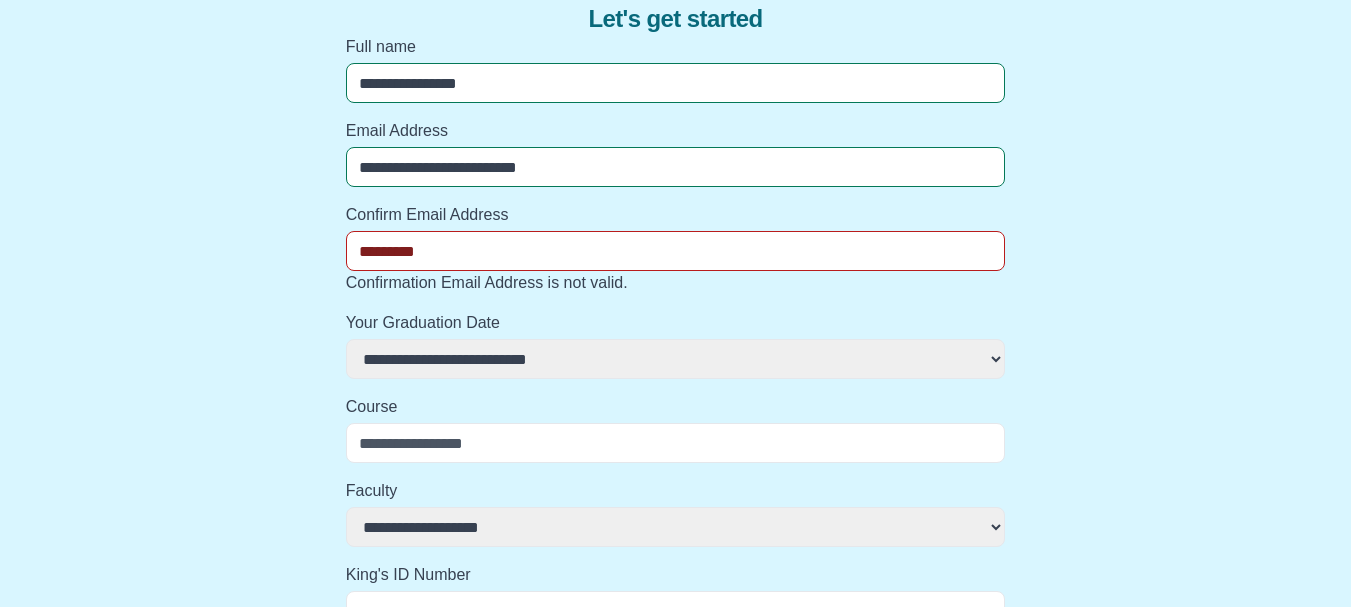 select 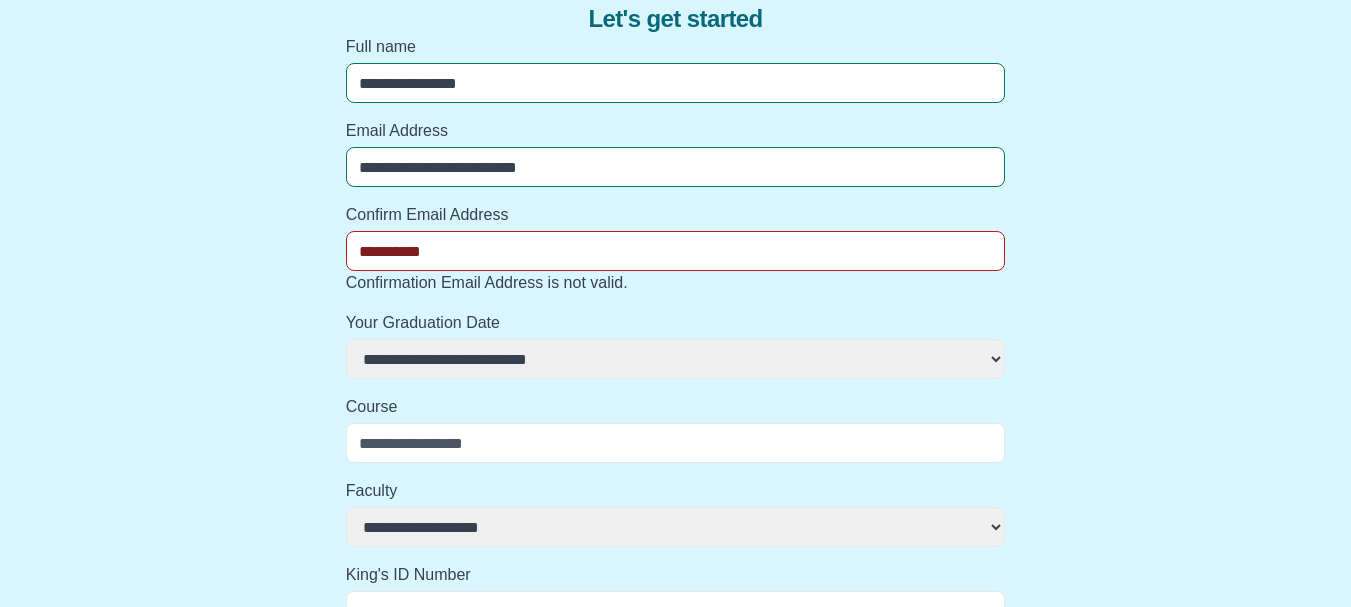 select 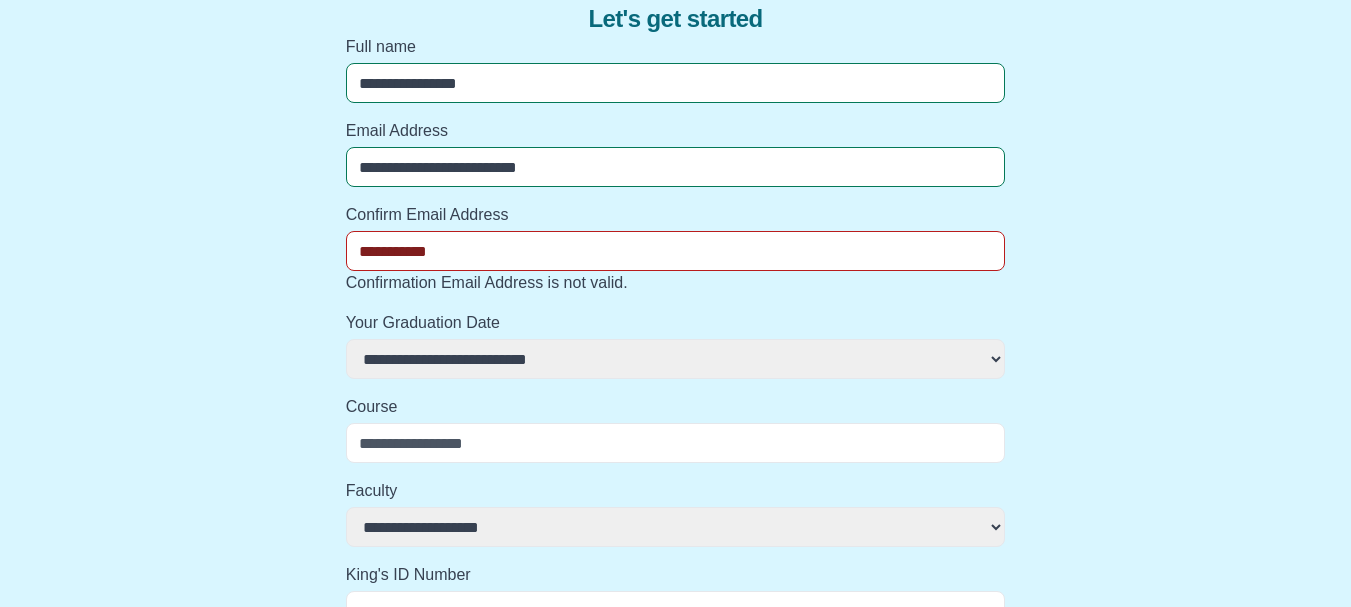 select 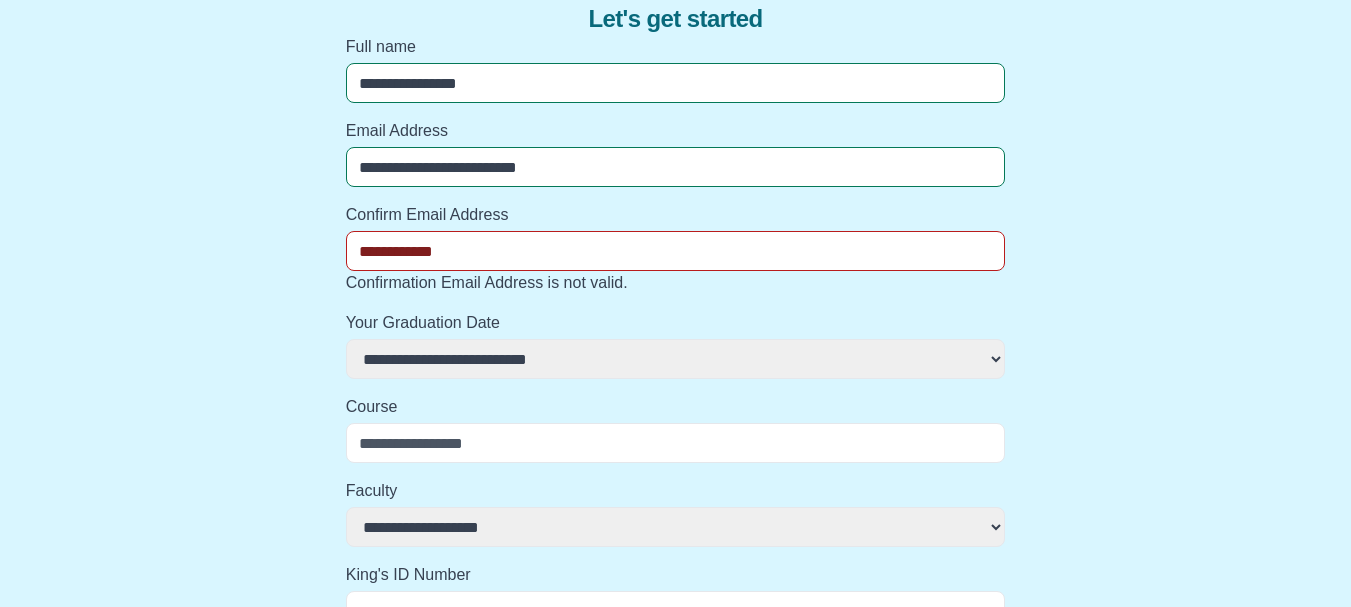 select 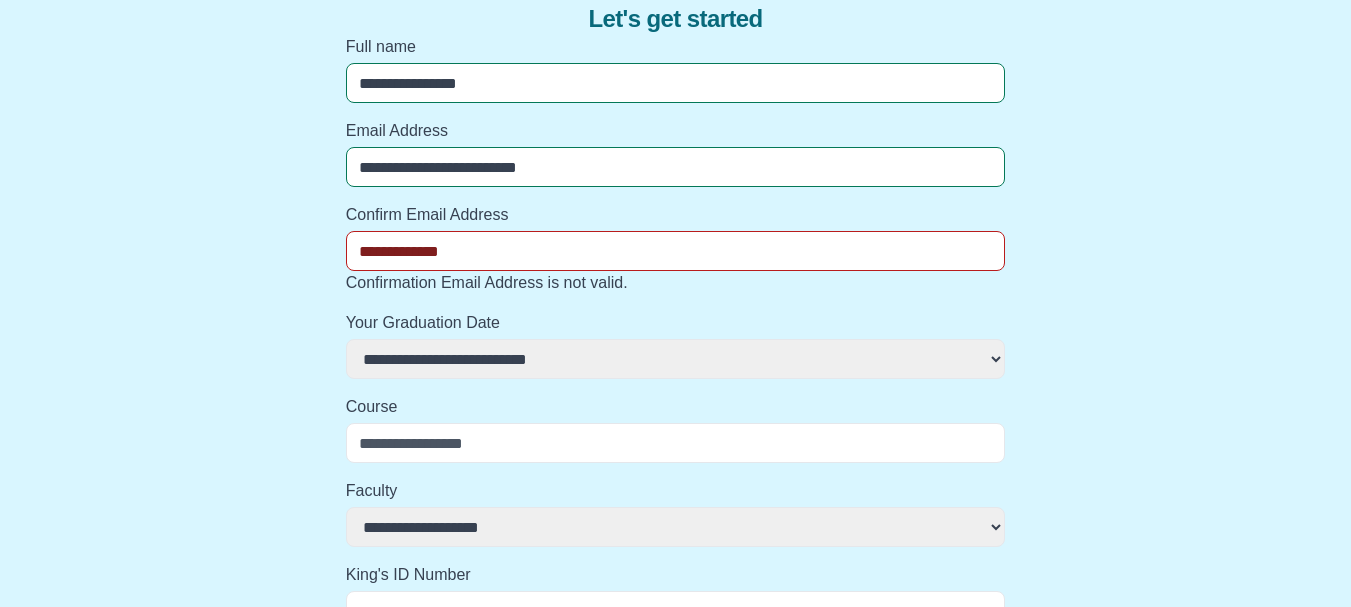 select 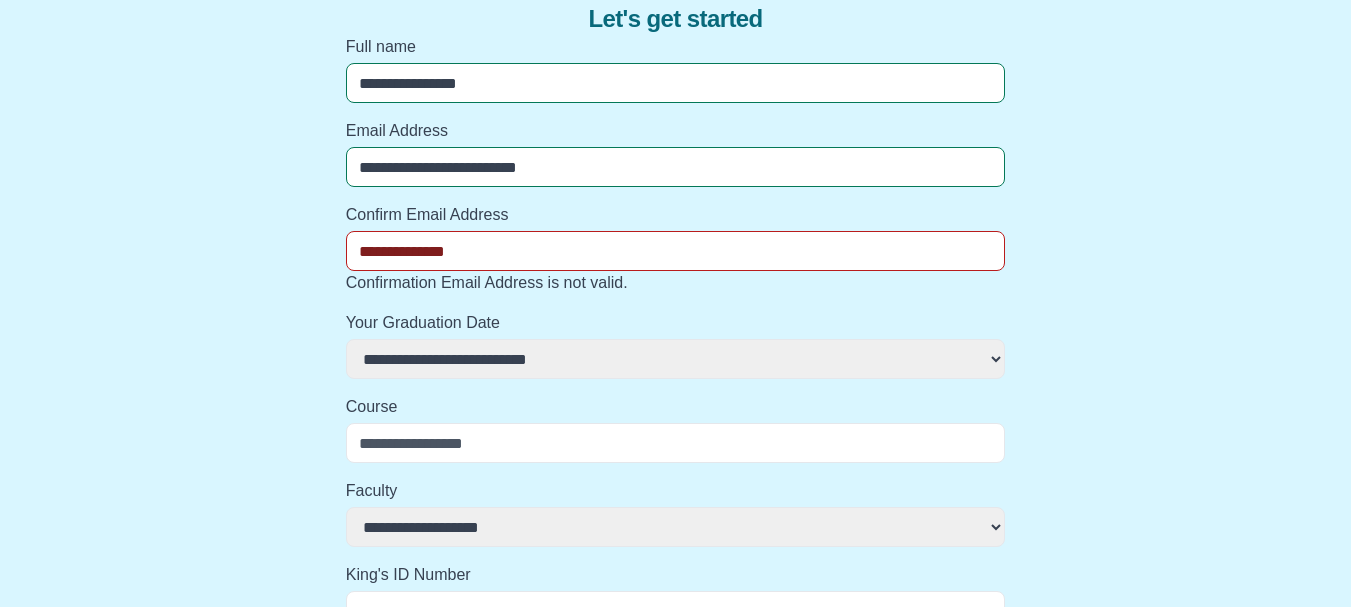 select 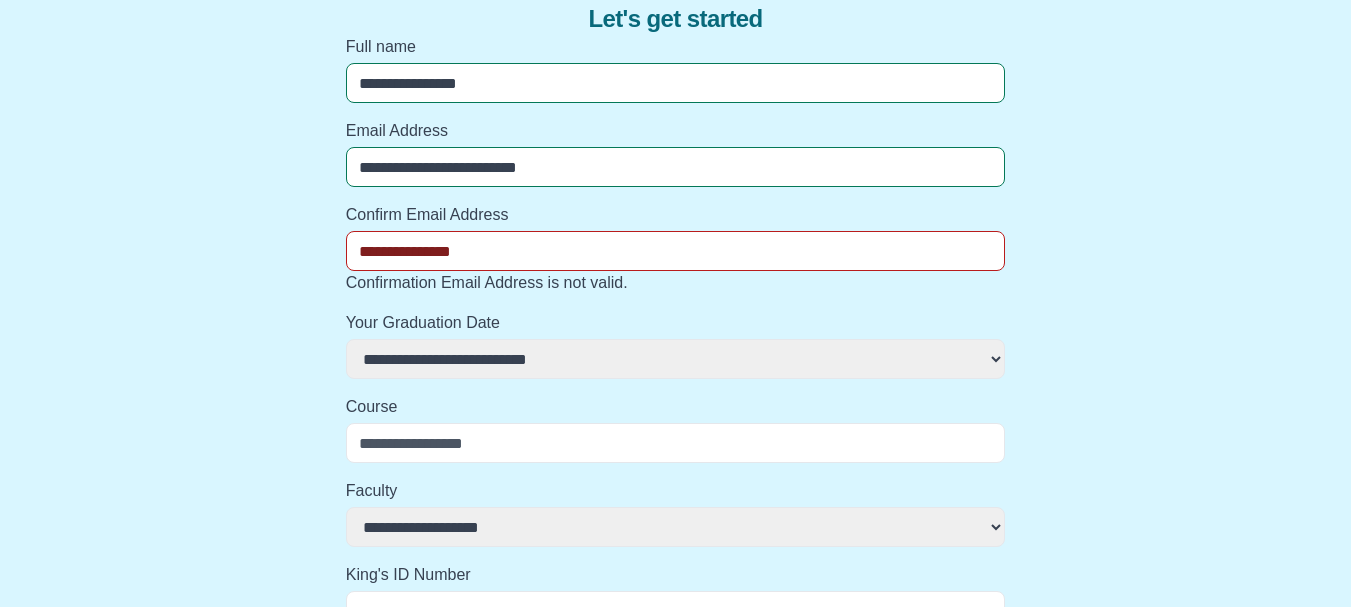 select 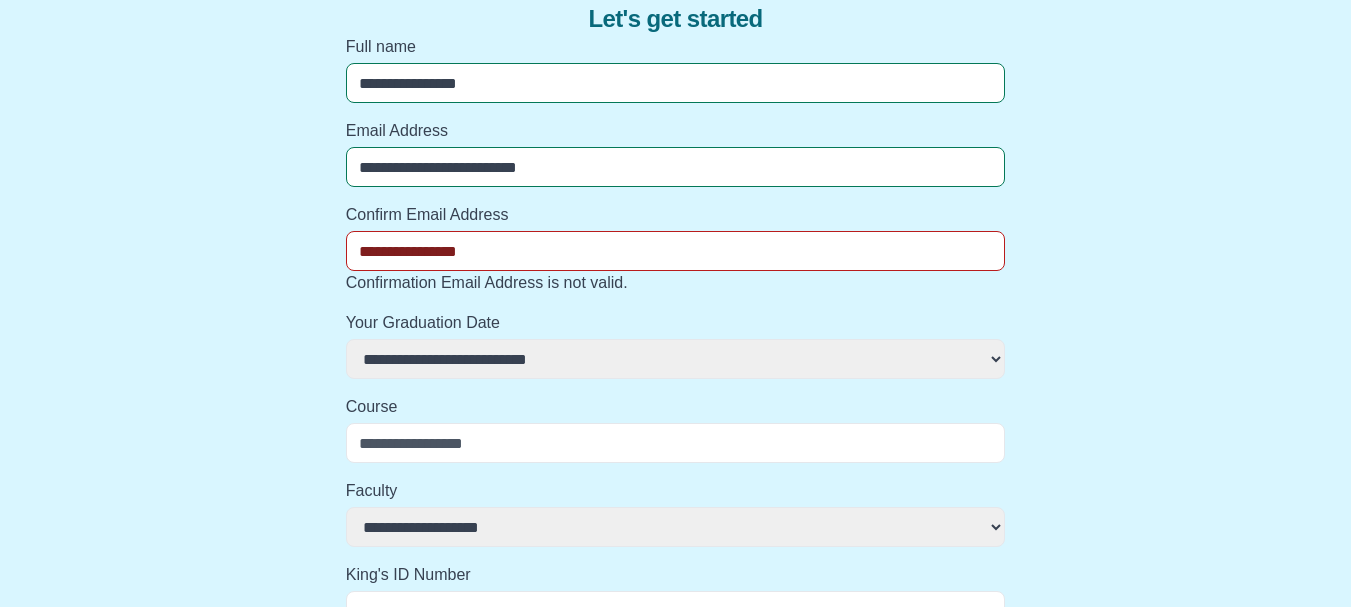 select 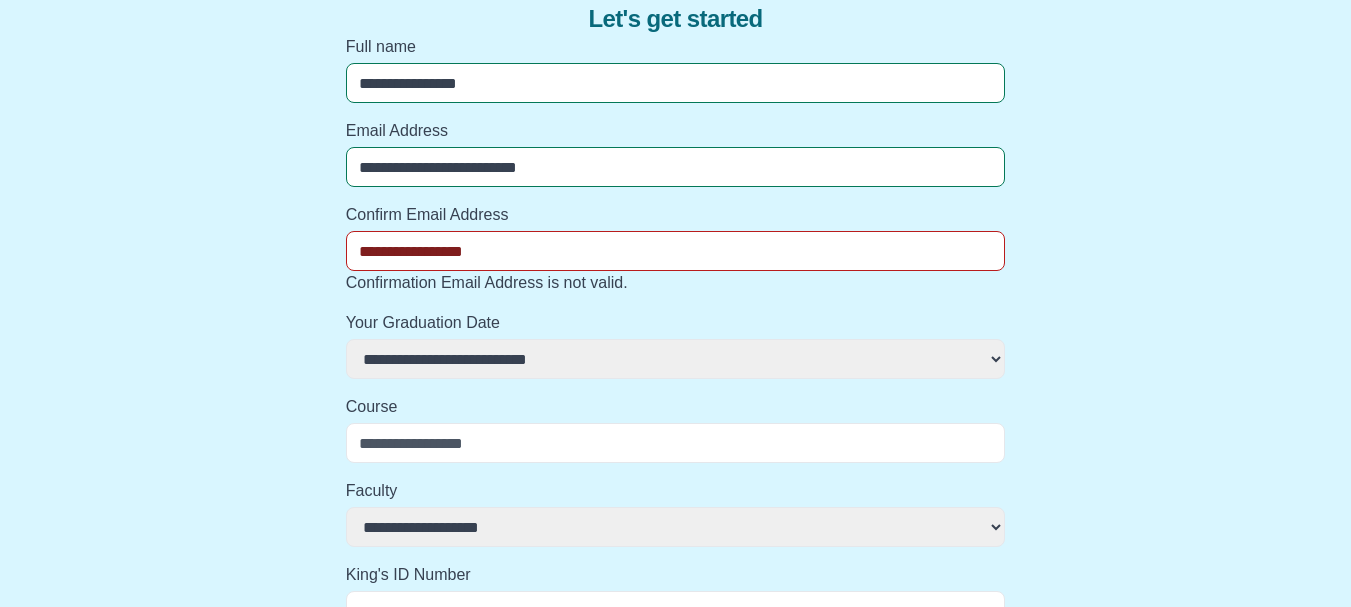 select 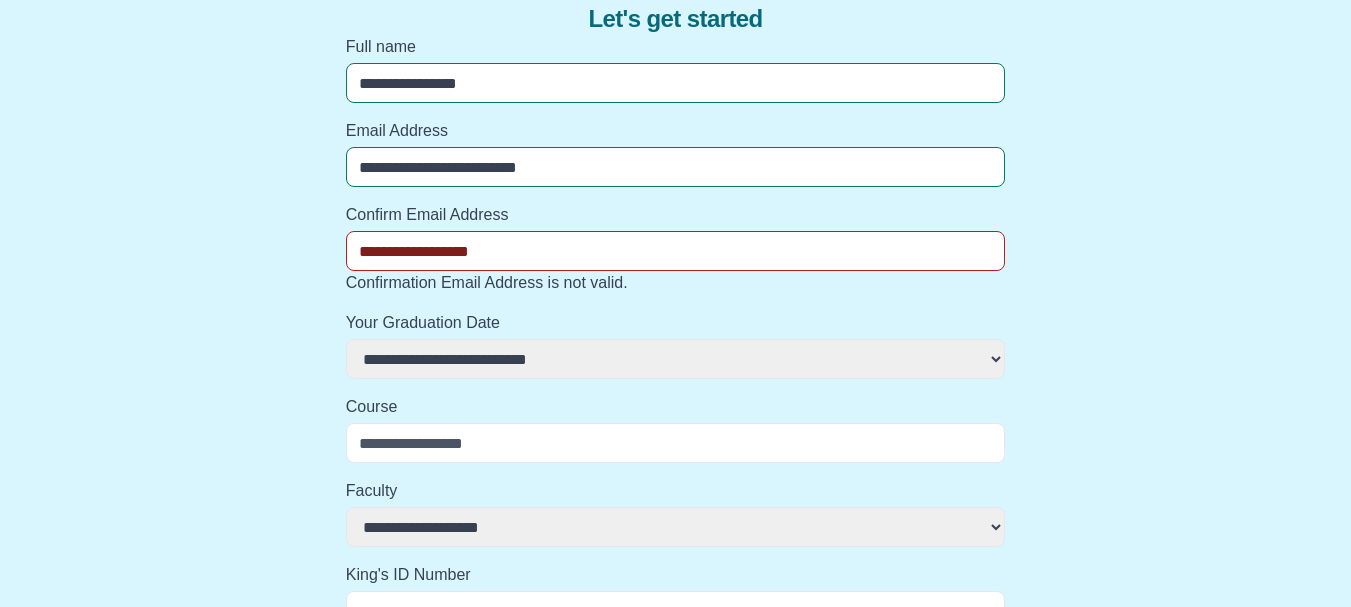 select 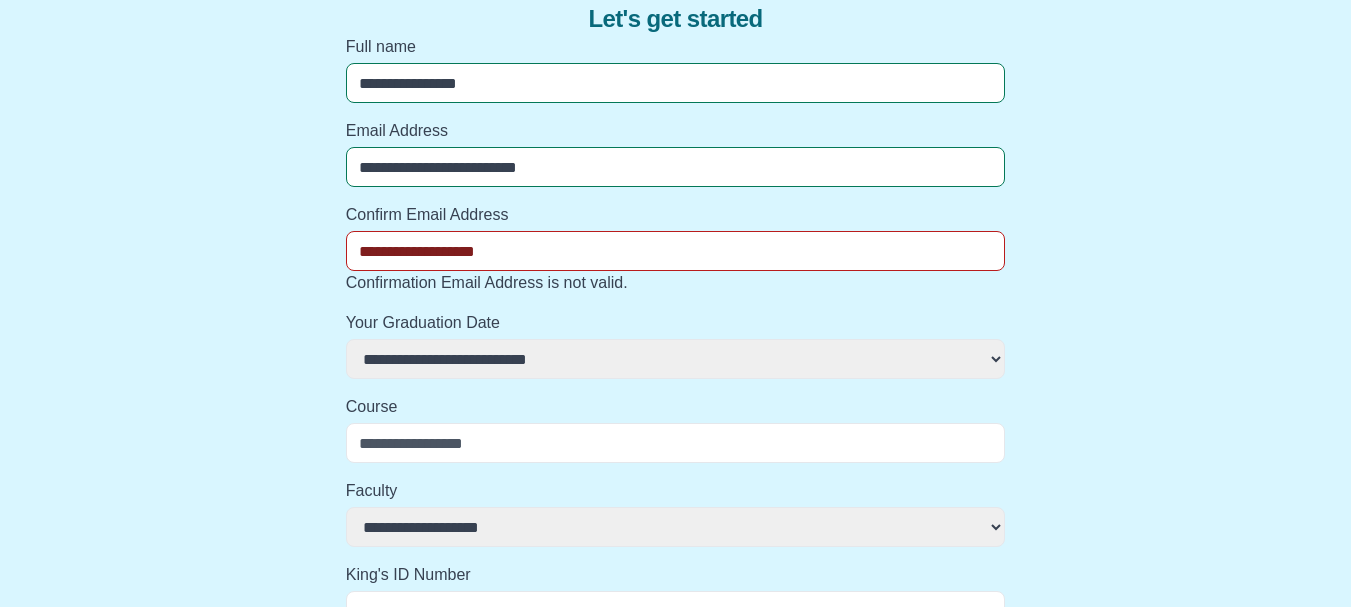 select 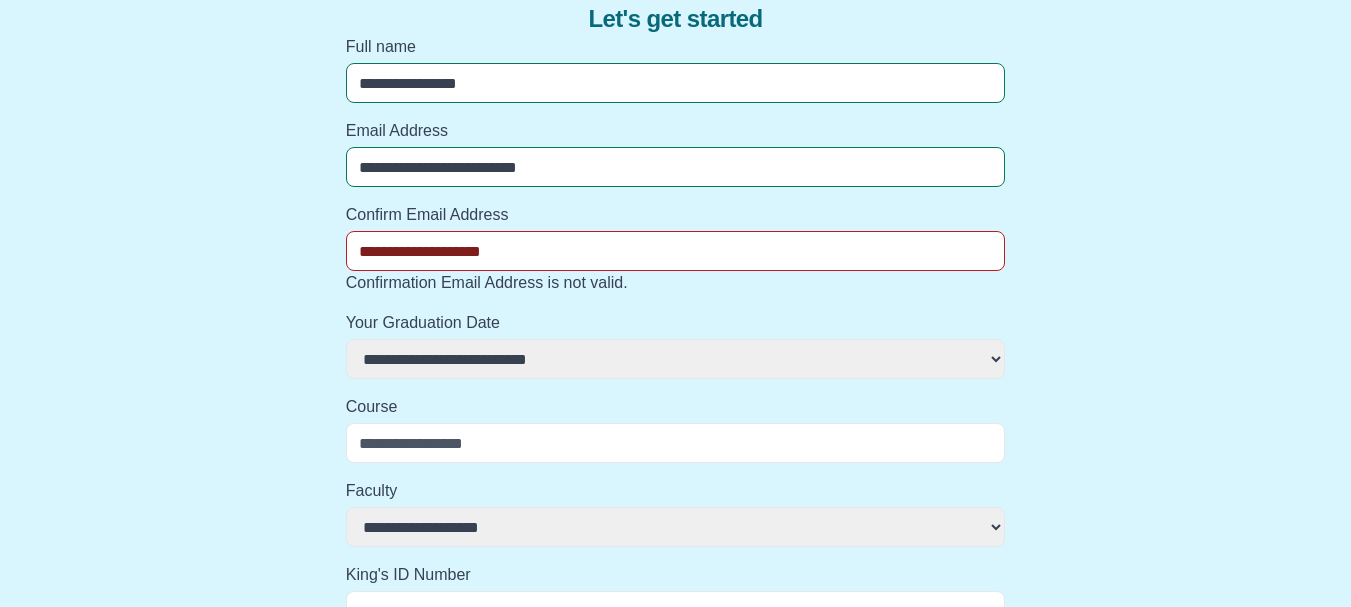 select 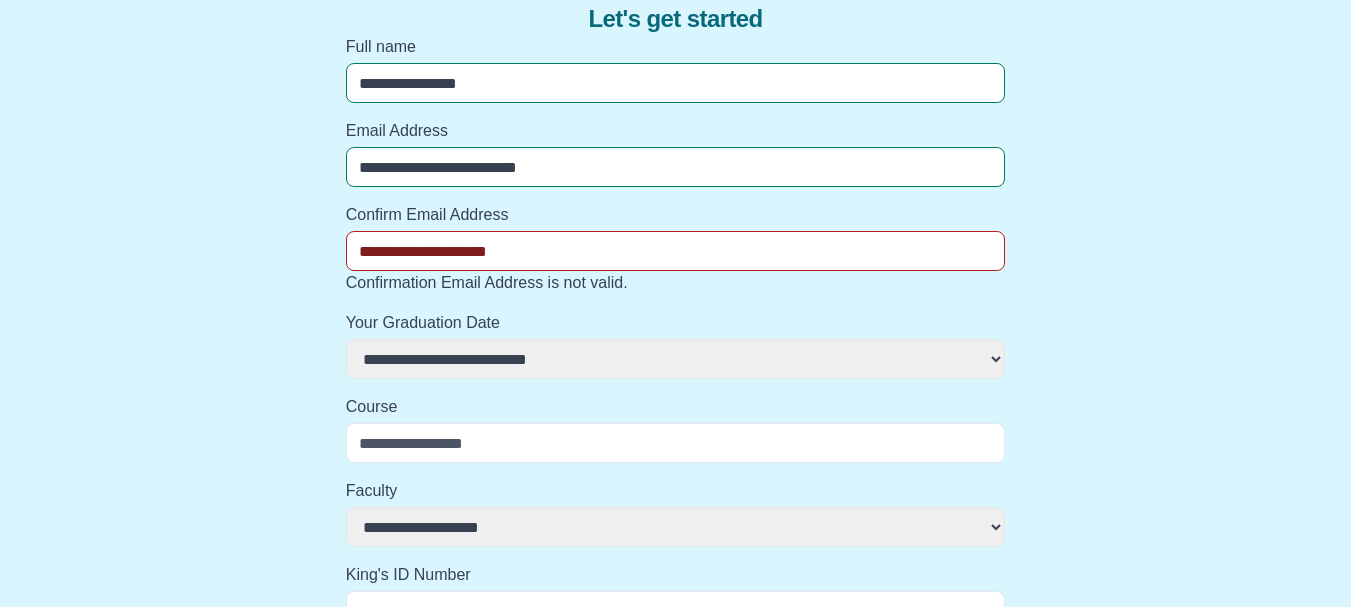 select 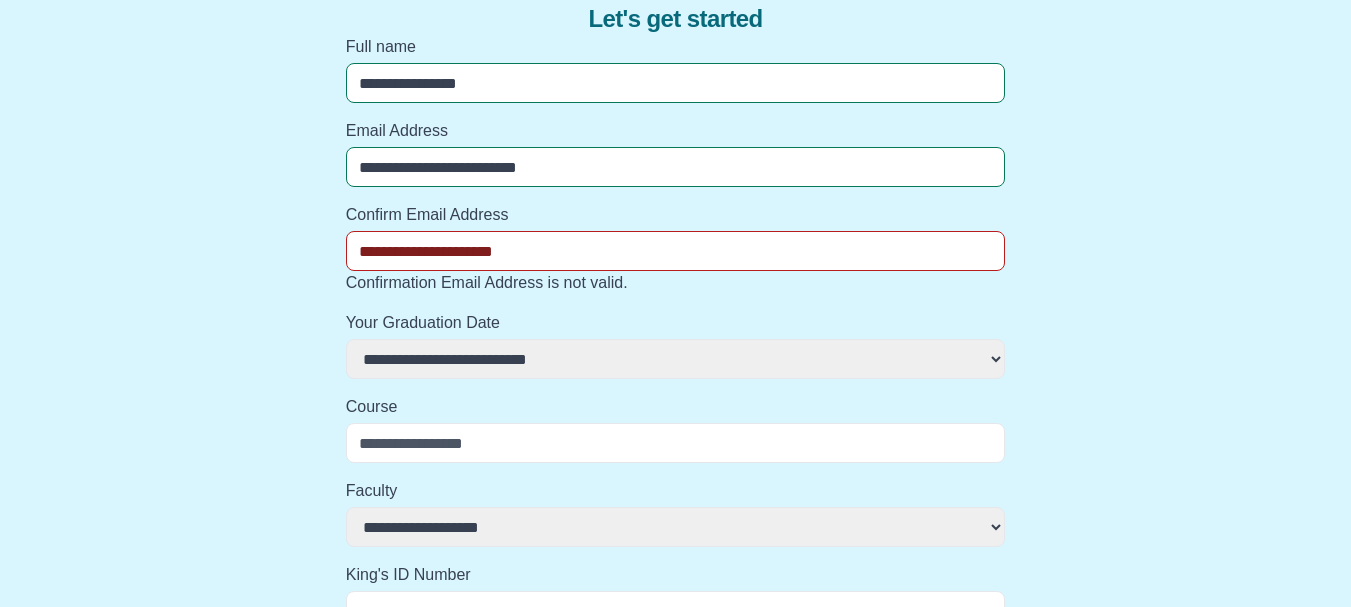 select 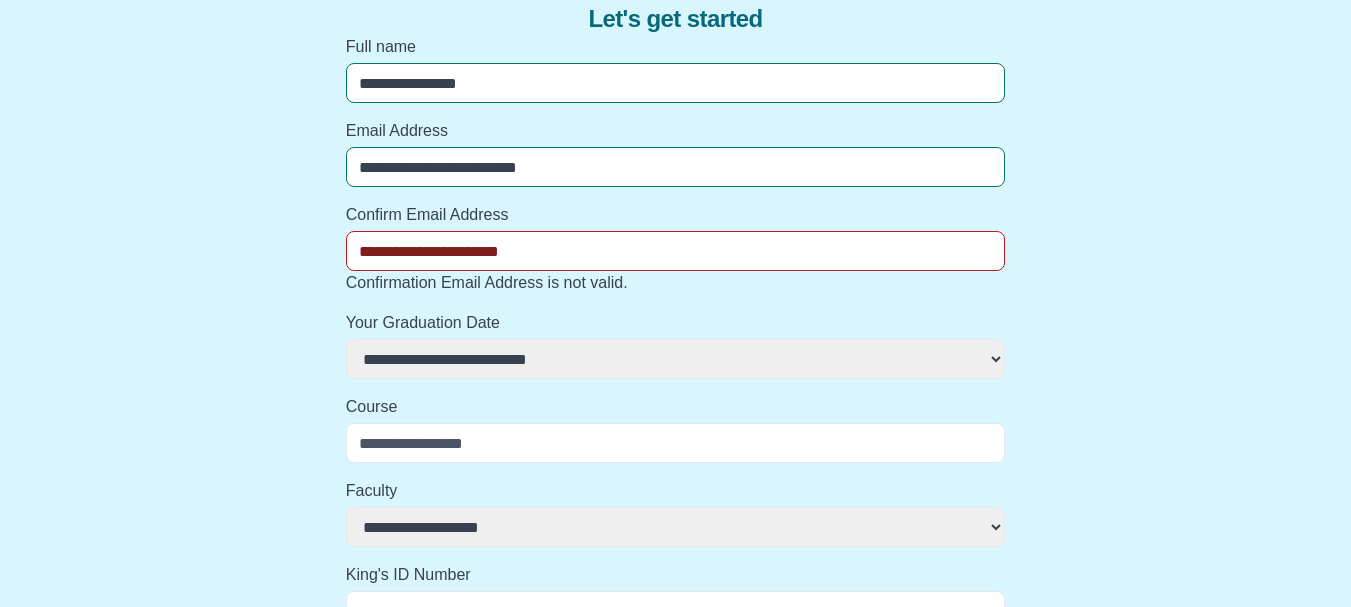 type on "**********" 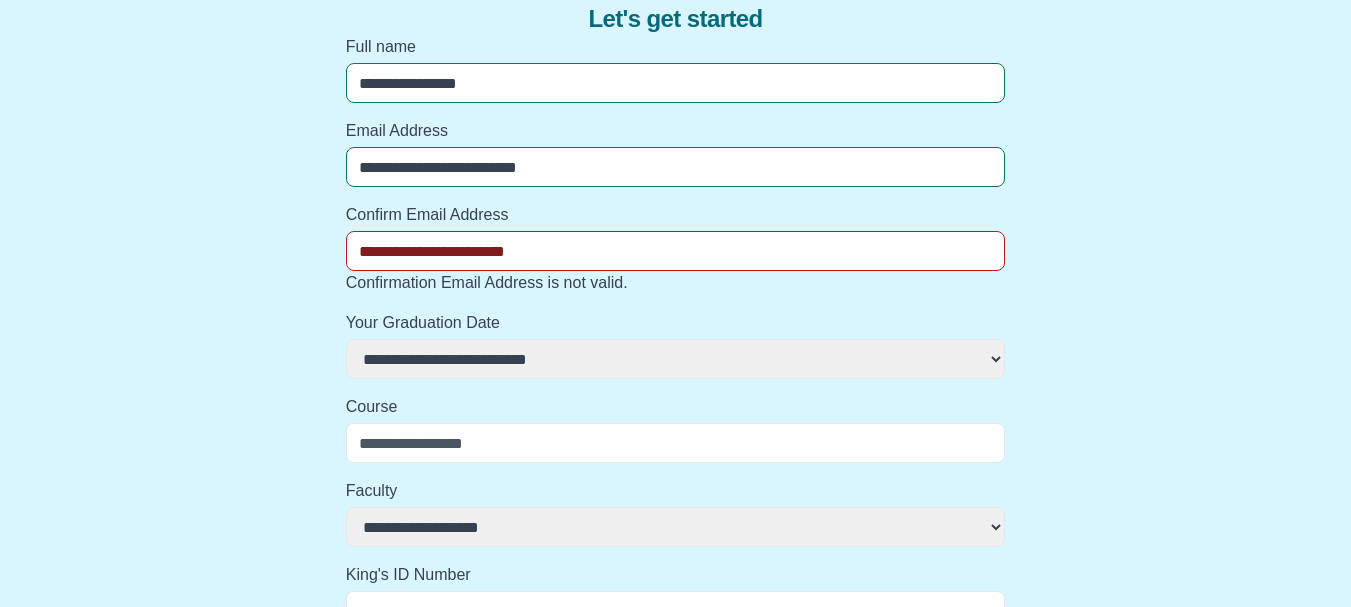 select 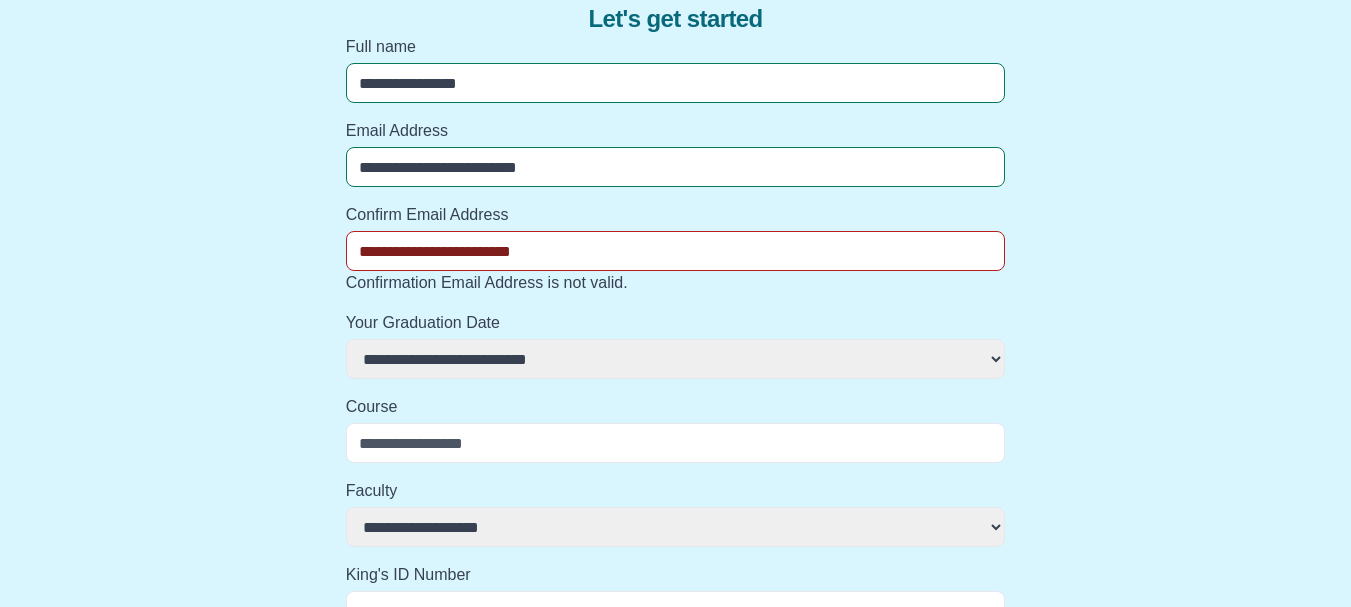 select 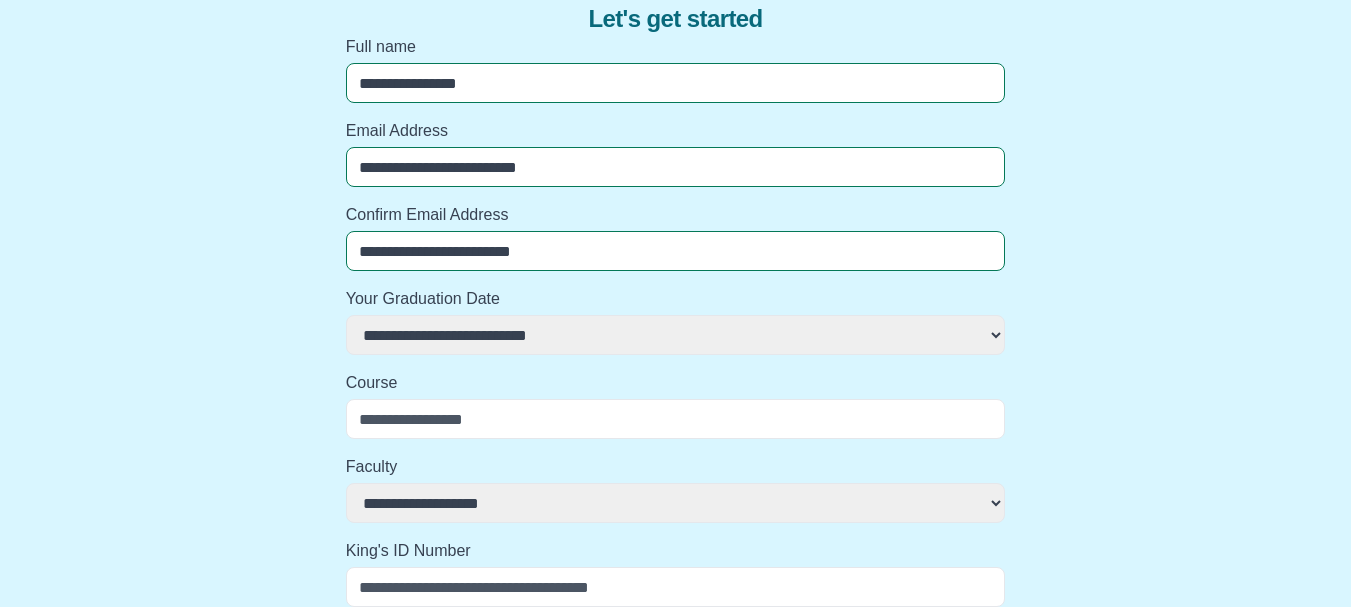 type on "**********" 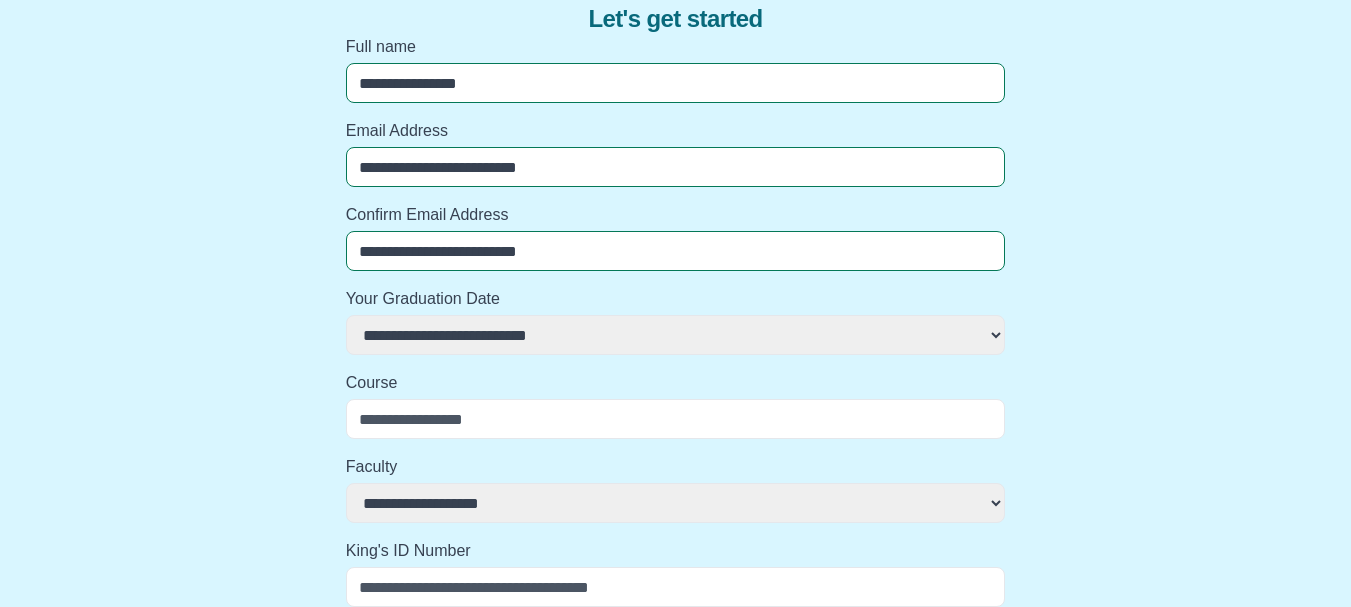 select 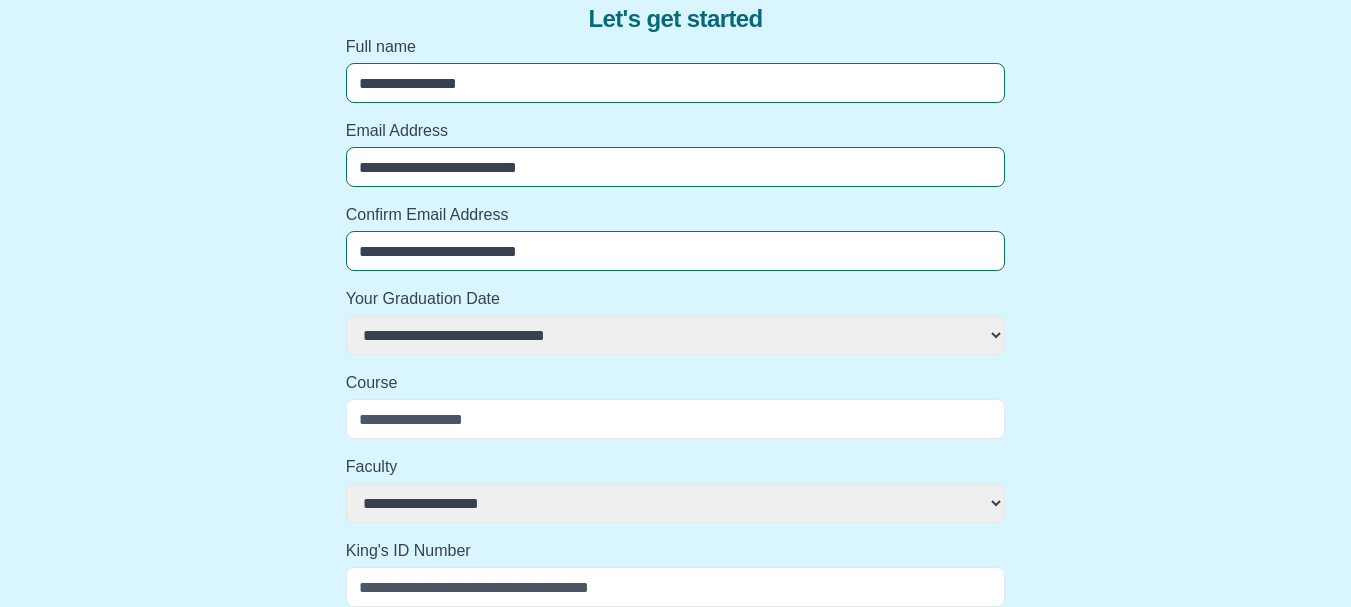 click on "**********" at bounding box center (676, 335) 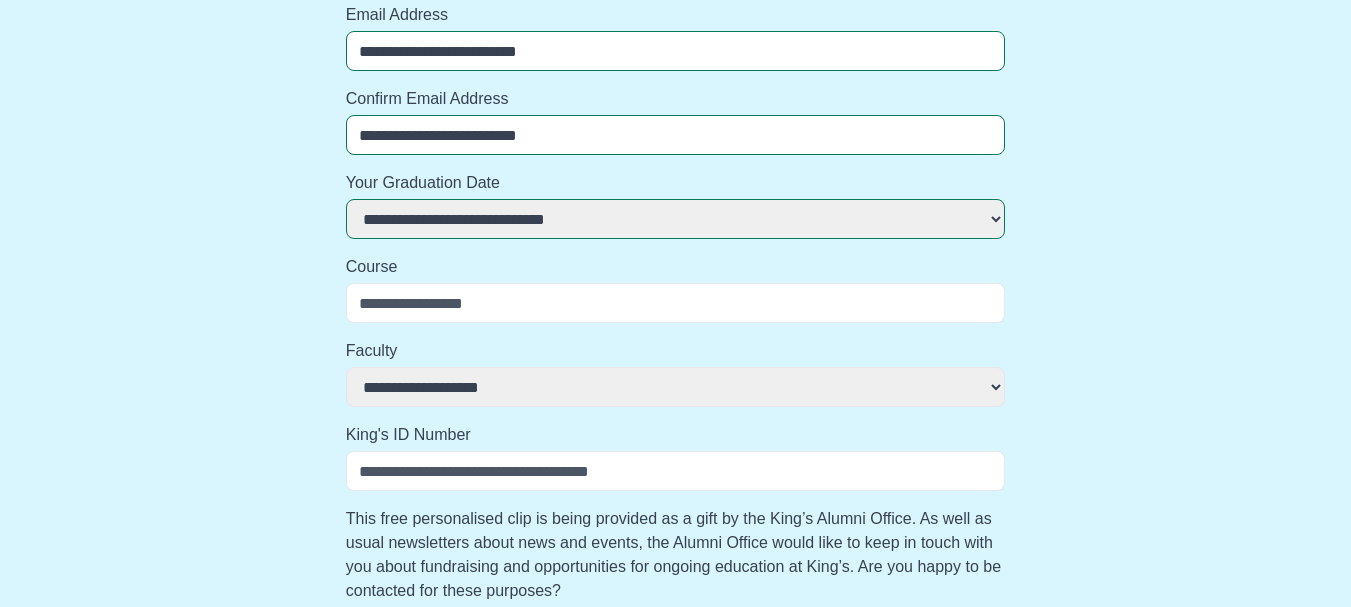 scroll, scrollTop: 338, scrollLeft: 0, axis: vertical 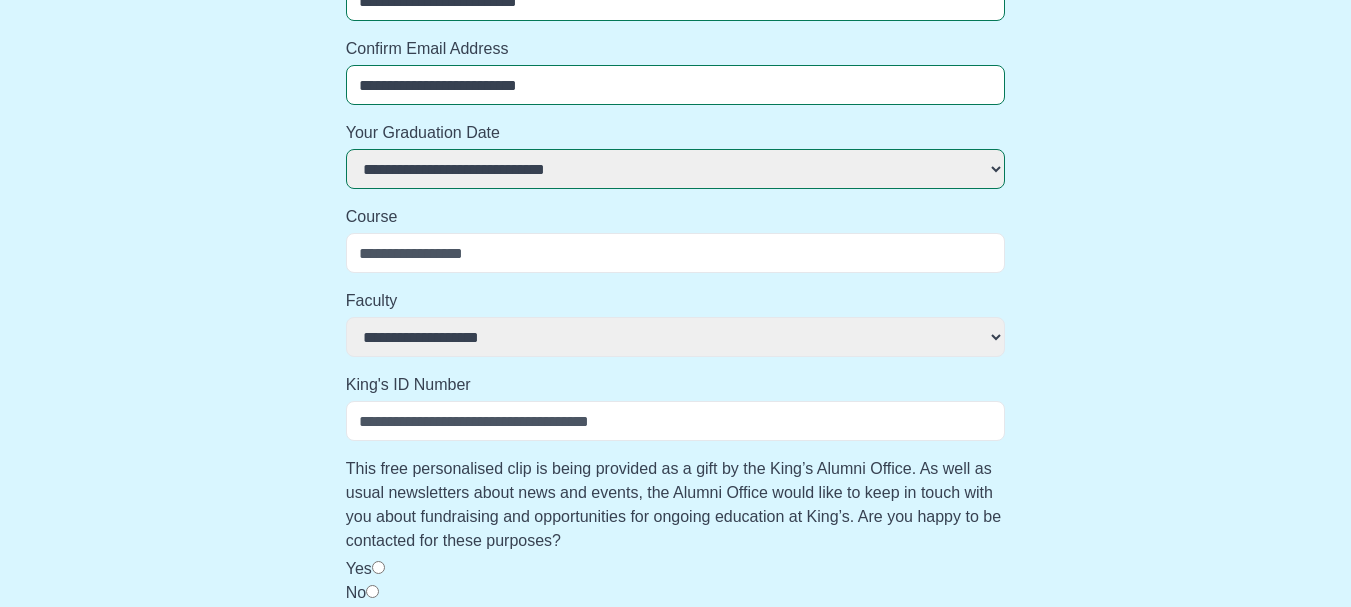 select 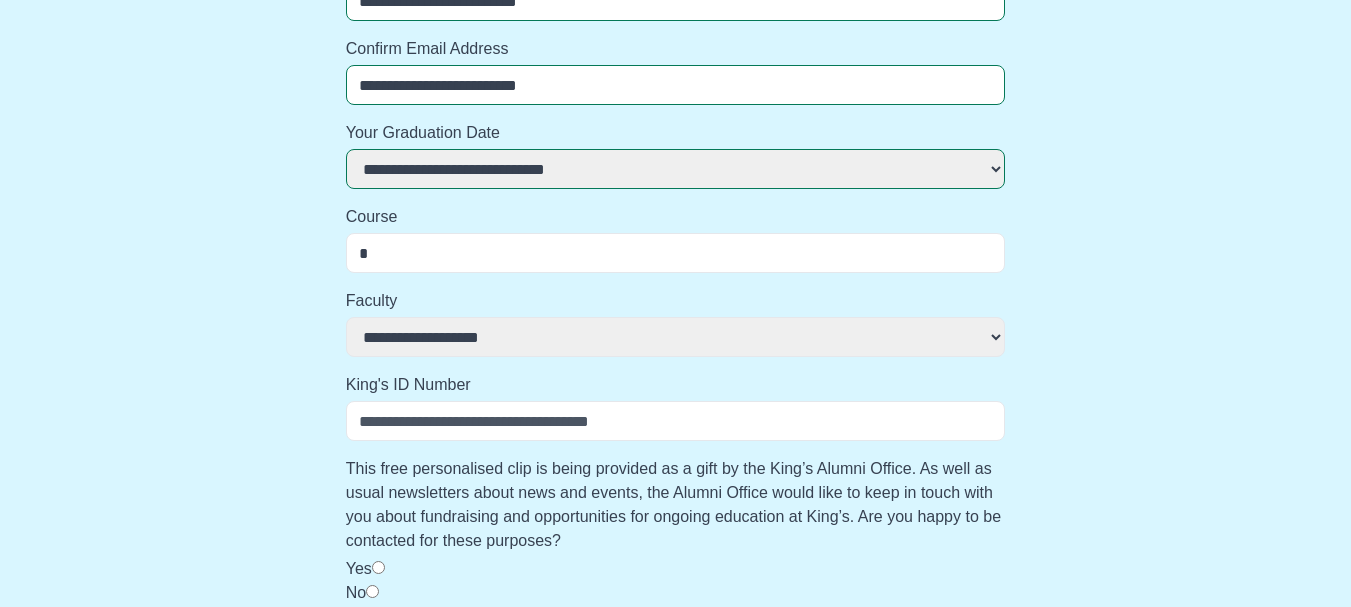 select 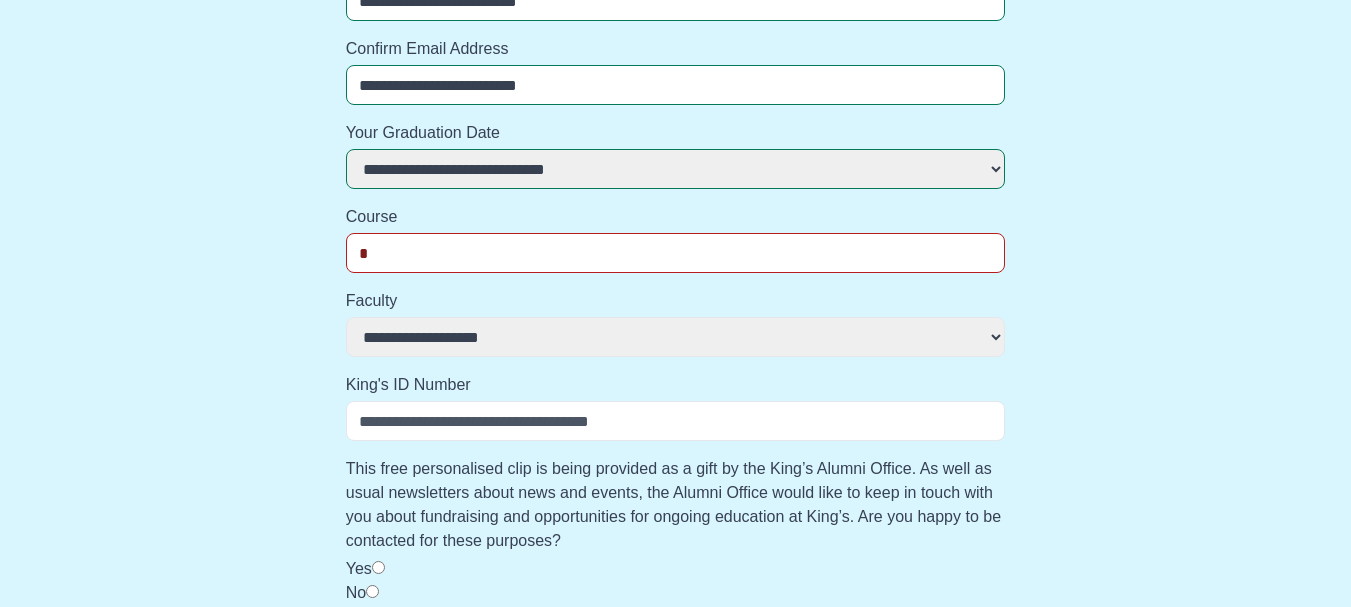 type on "**" 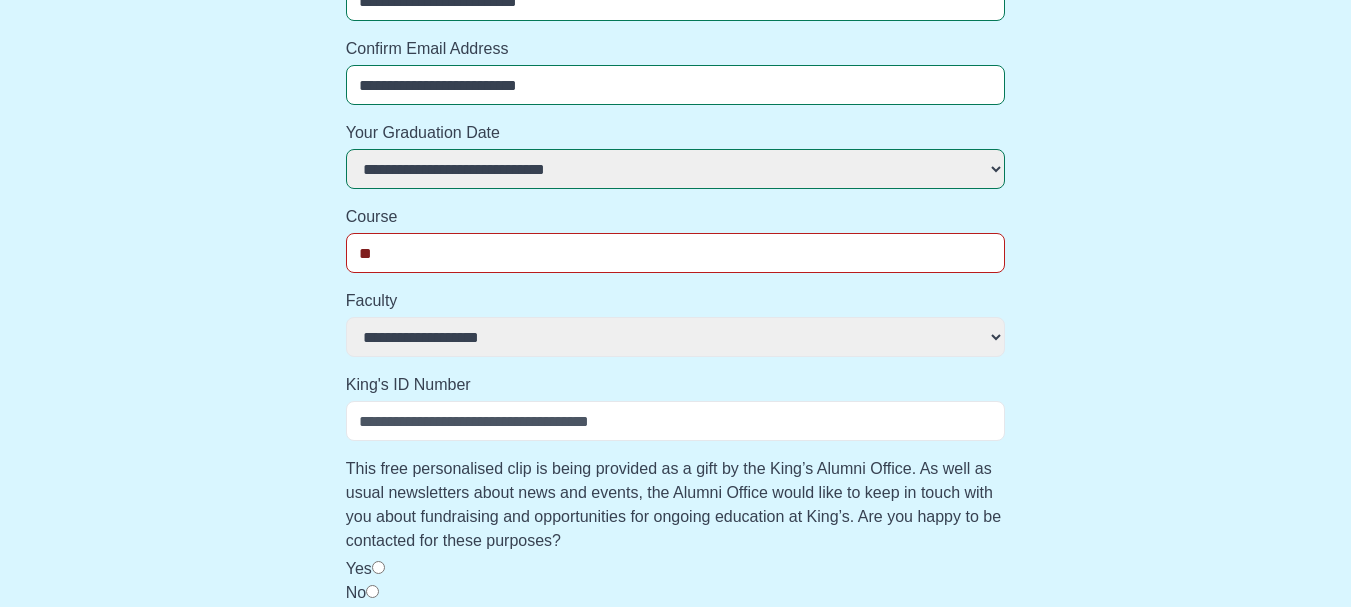 select 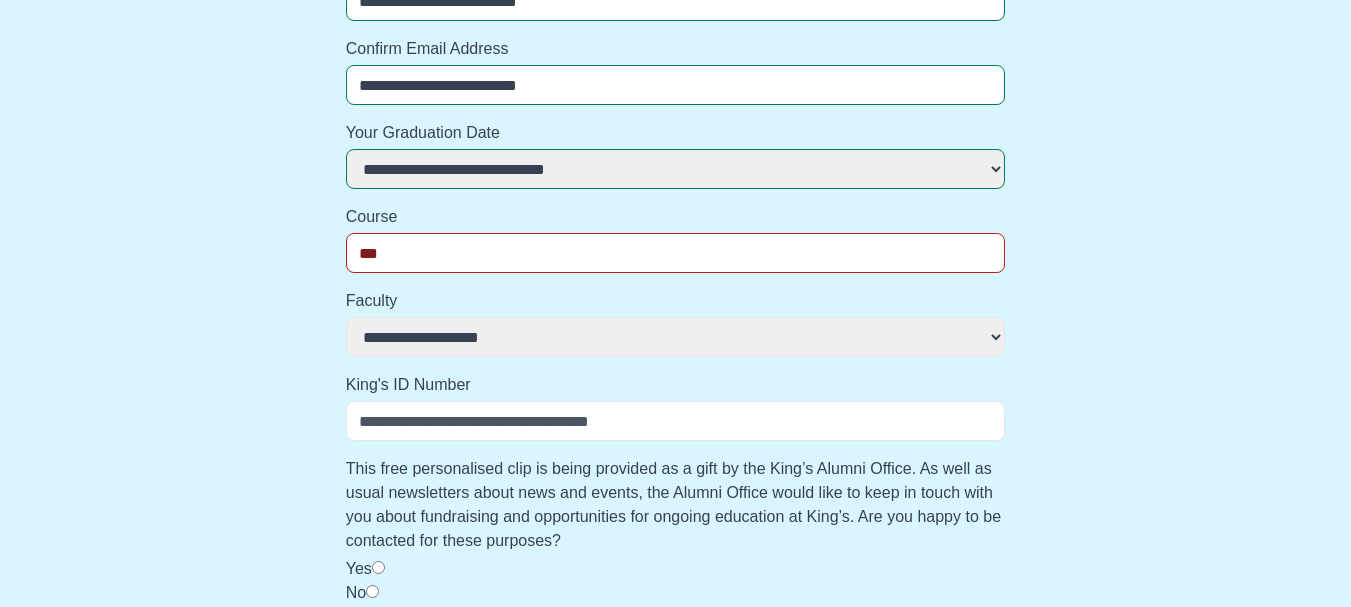 select 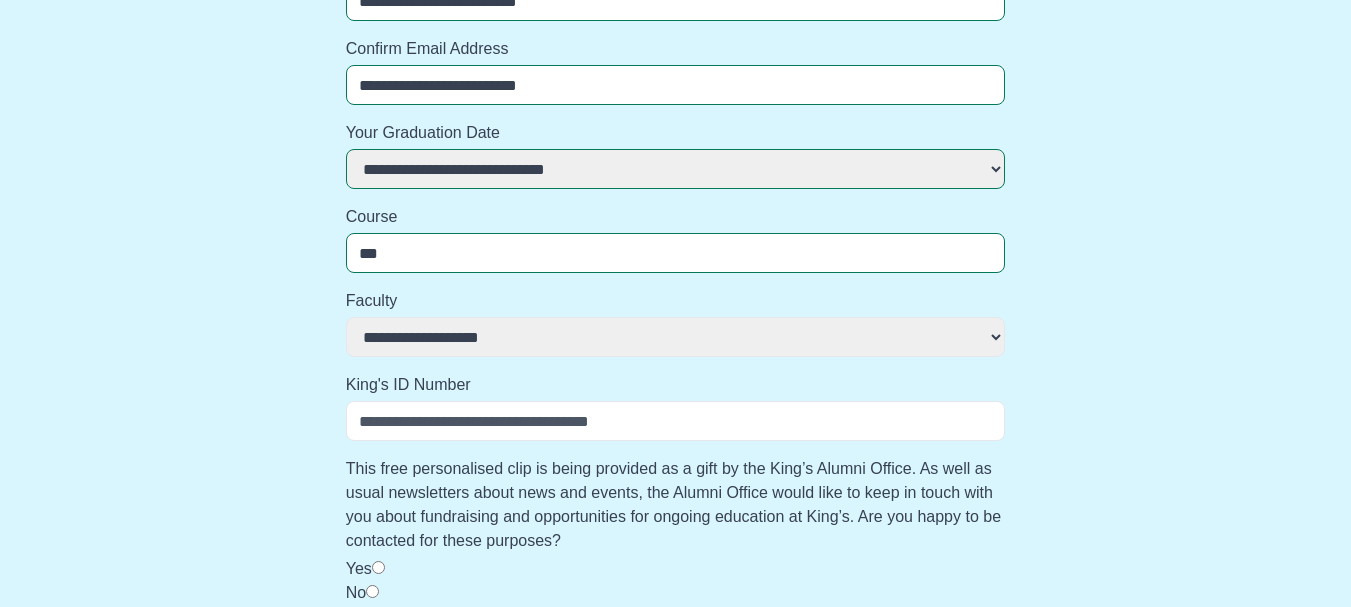 type on "****" 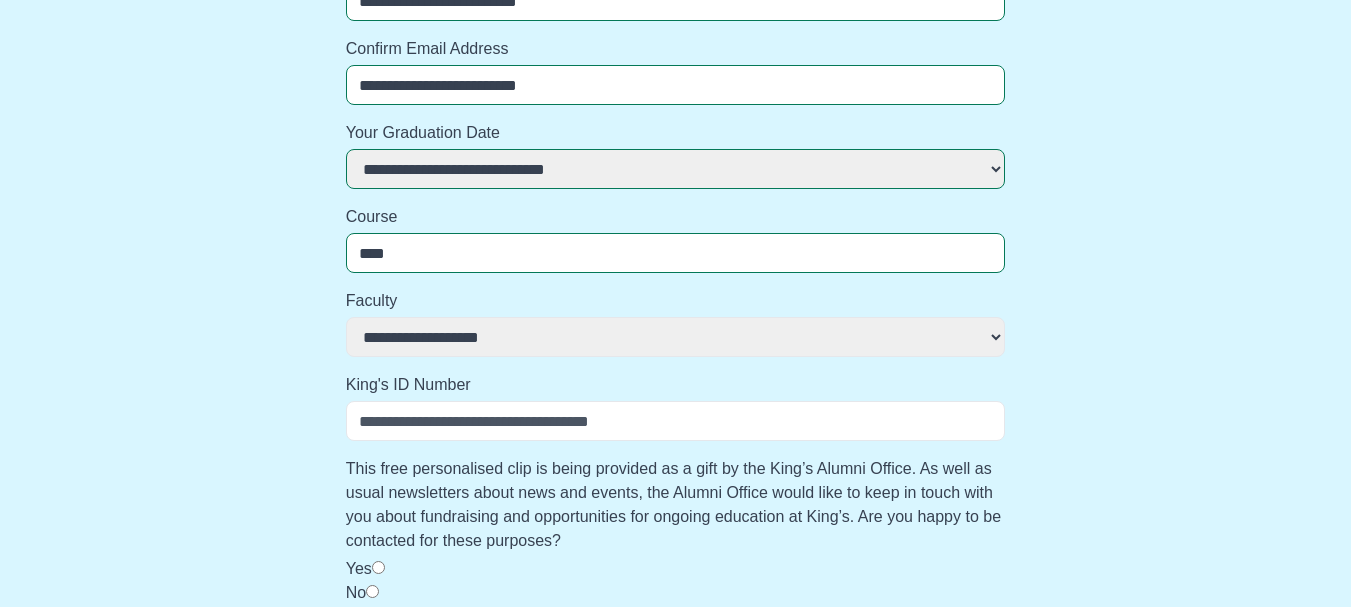 select 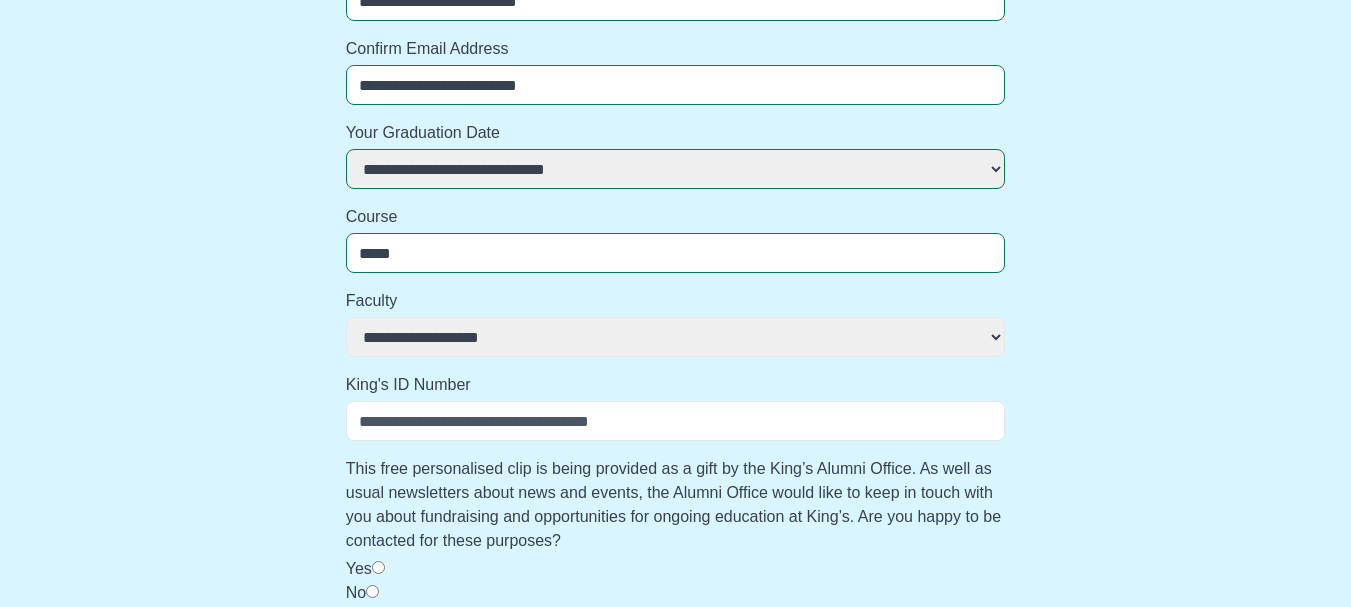 type on "******" 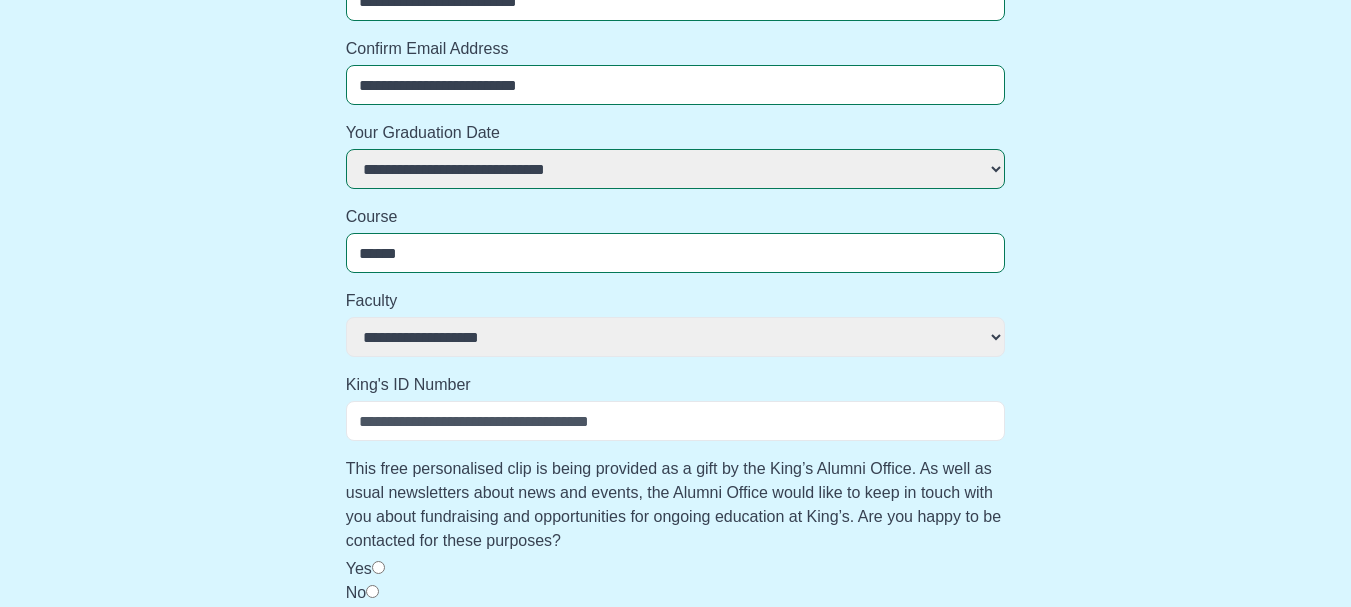 select 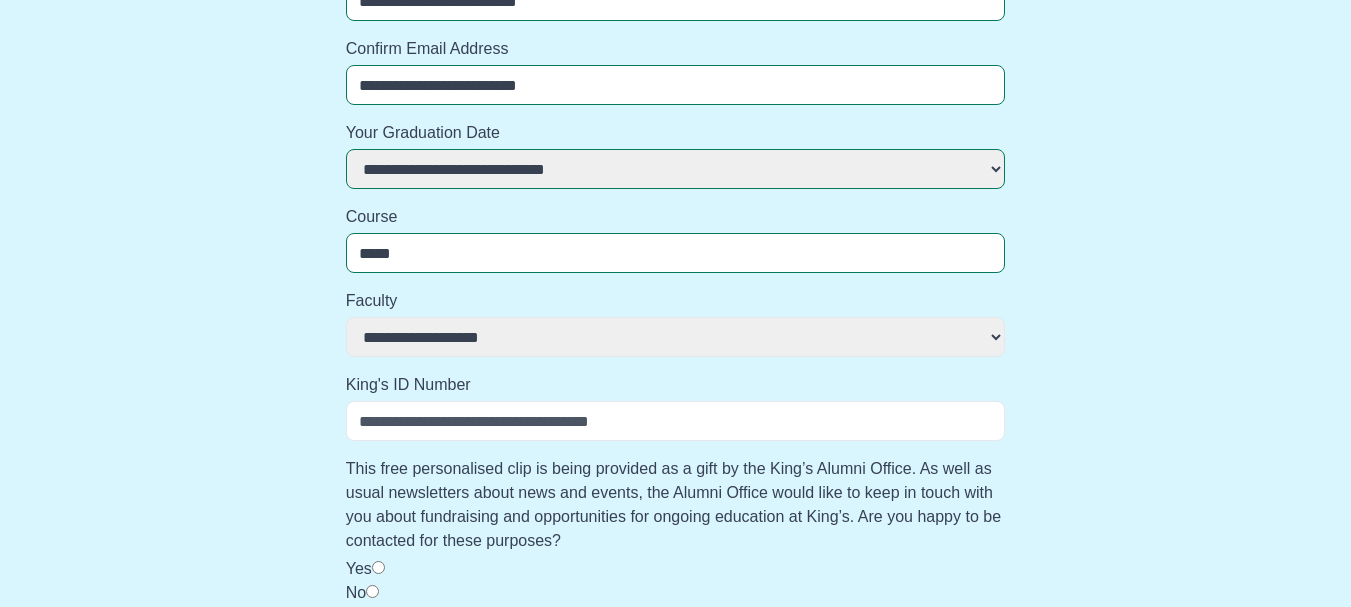 select 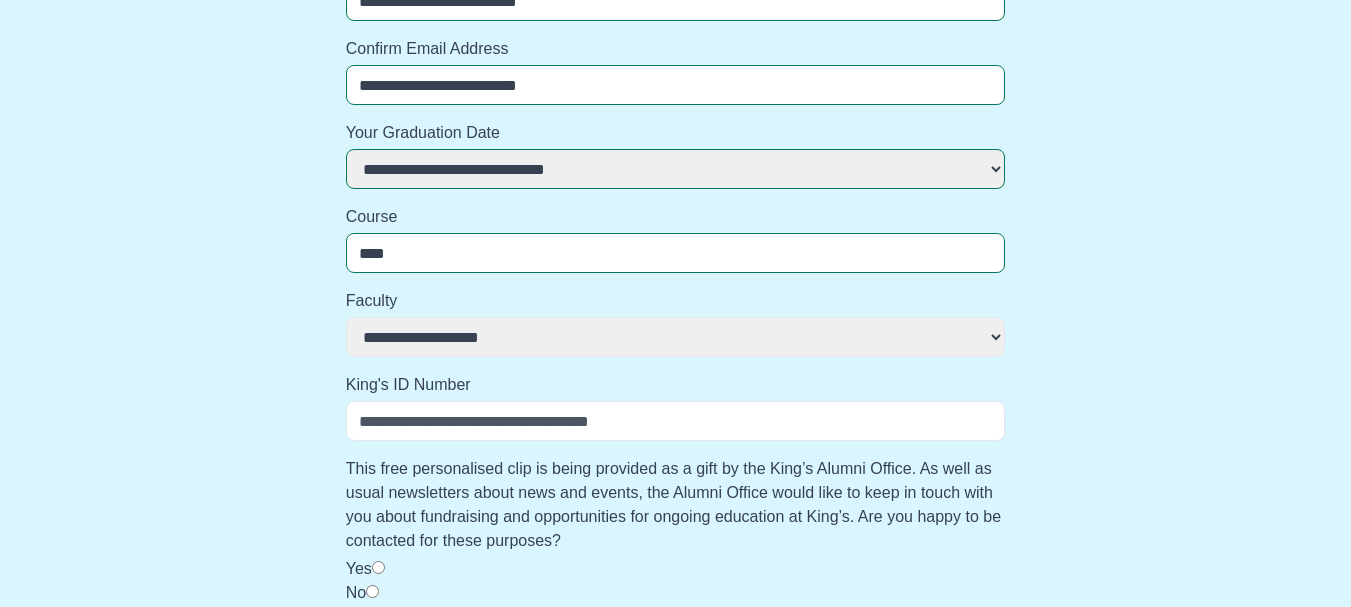 select 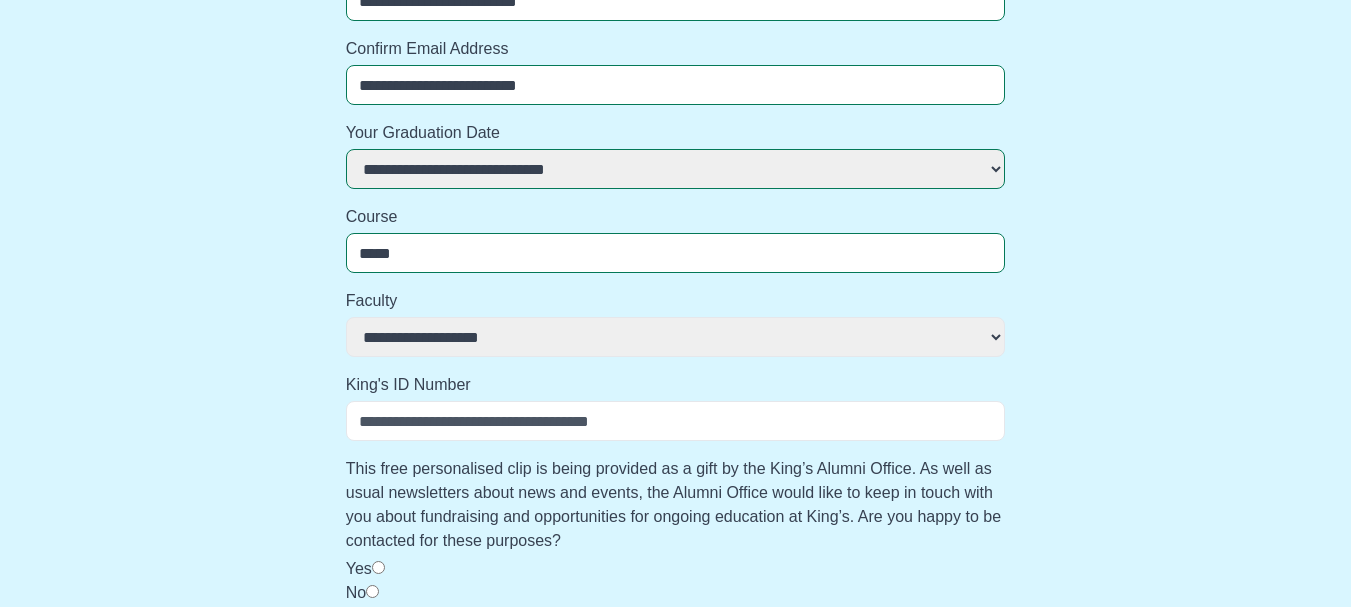 select 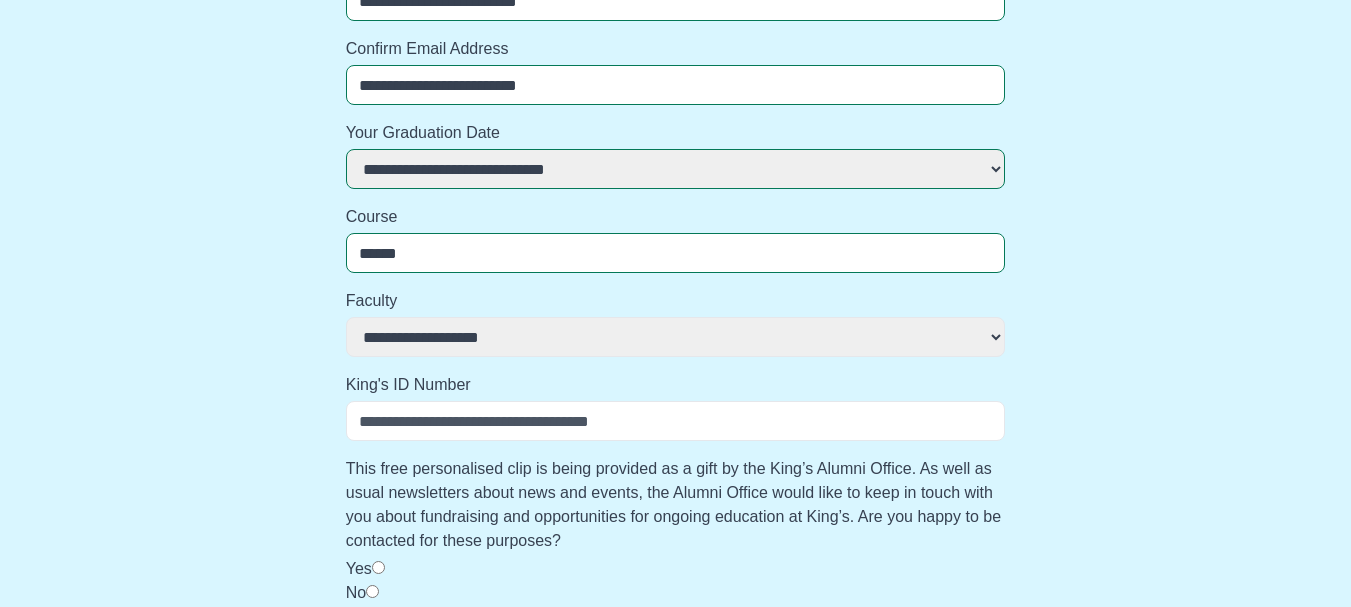 select 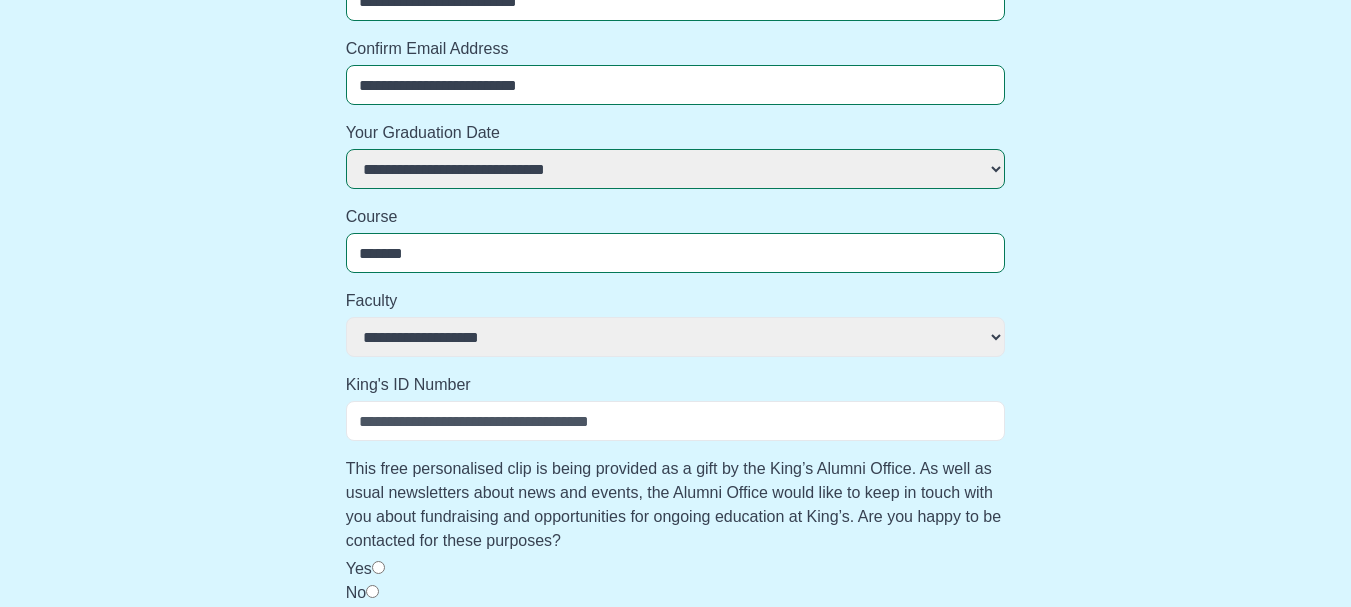 select 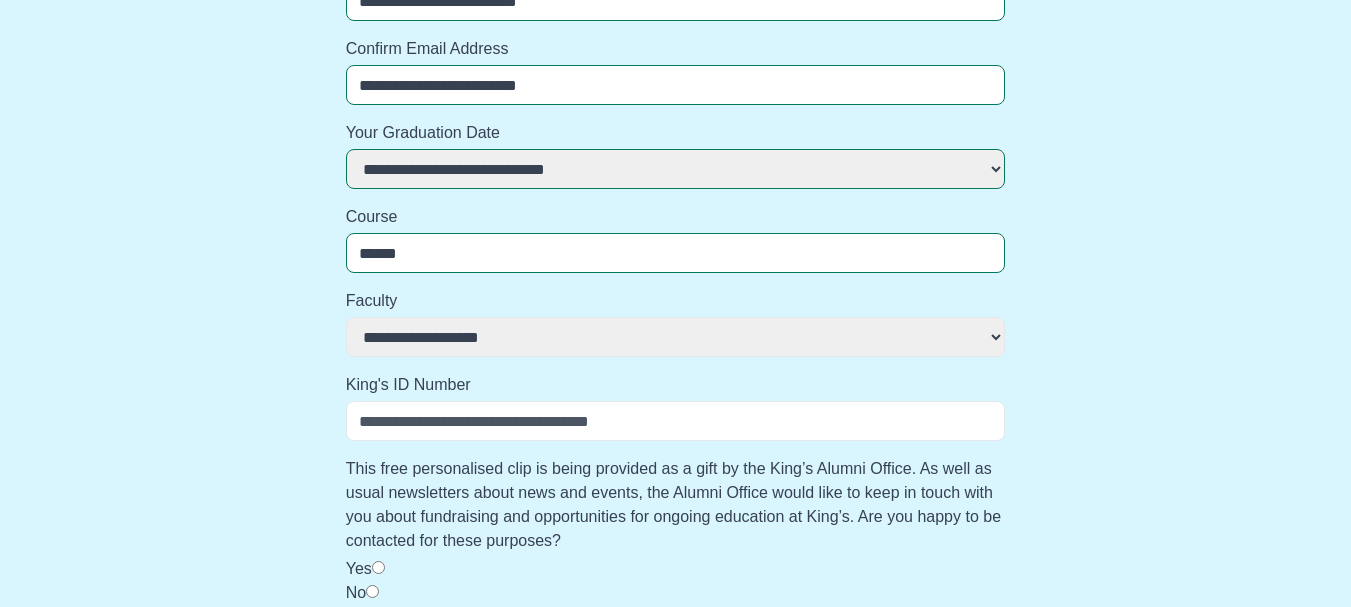 select 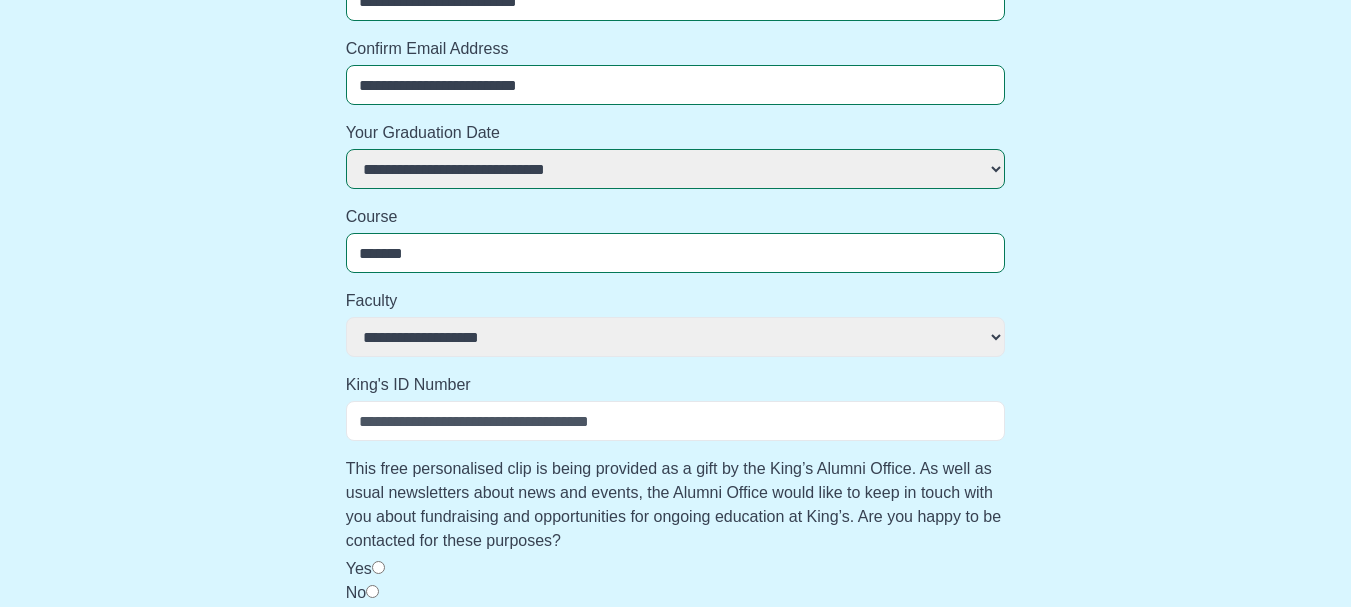 select 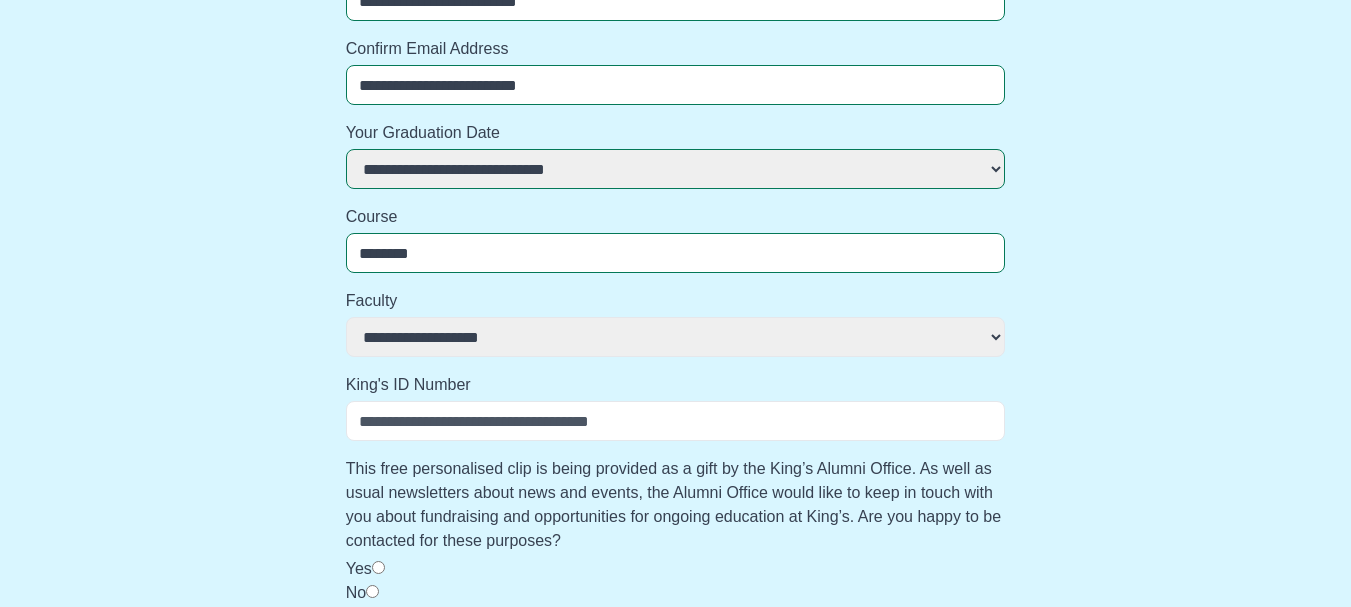 select 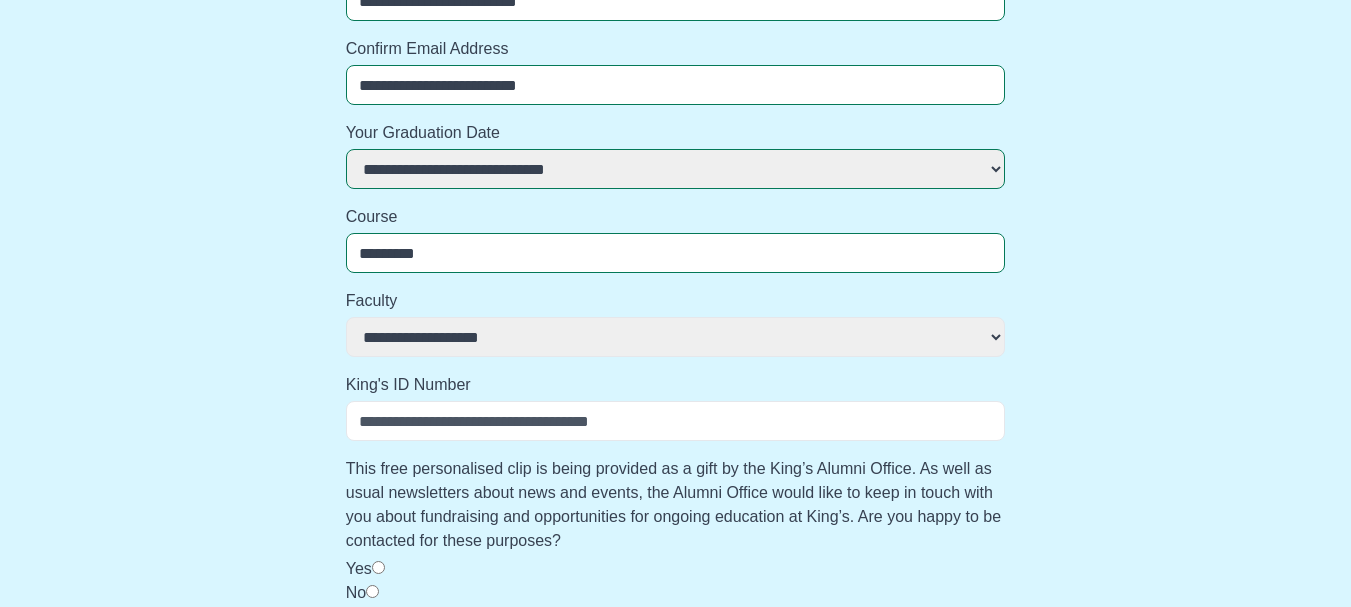 select 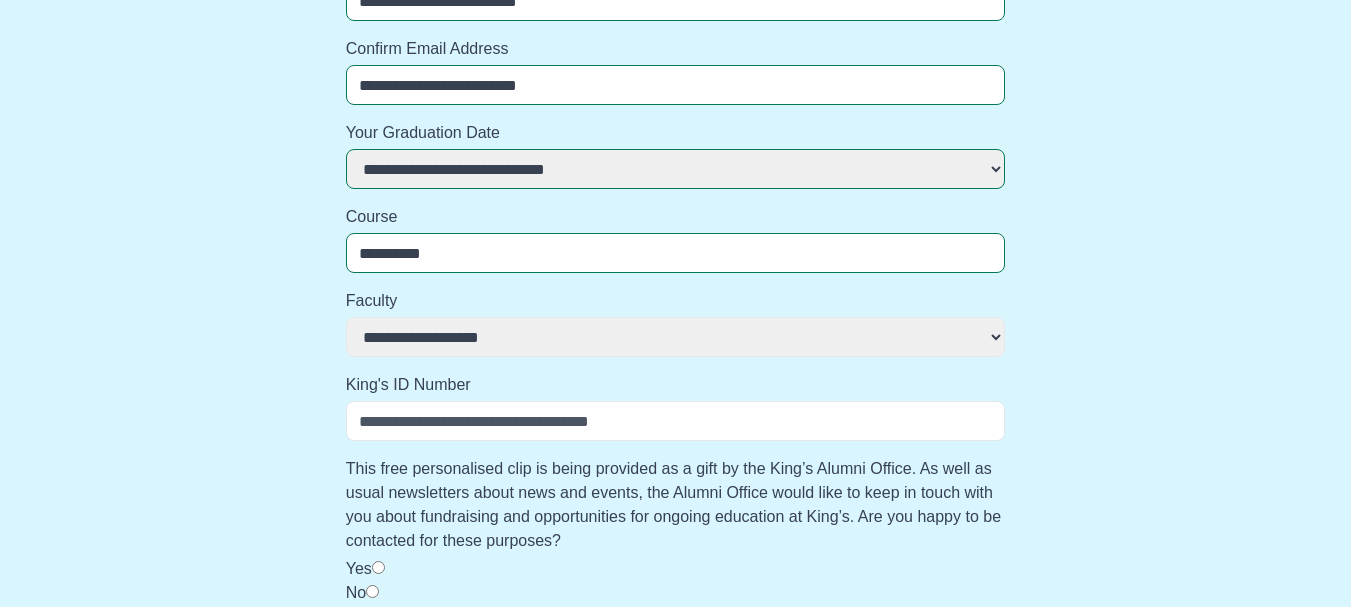 select 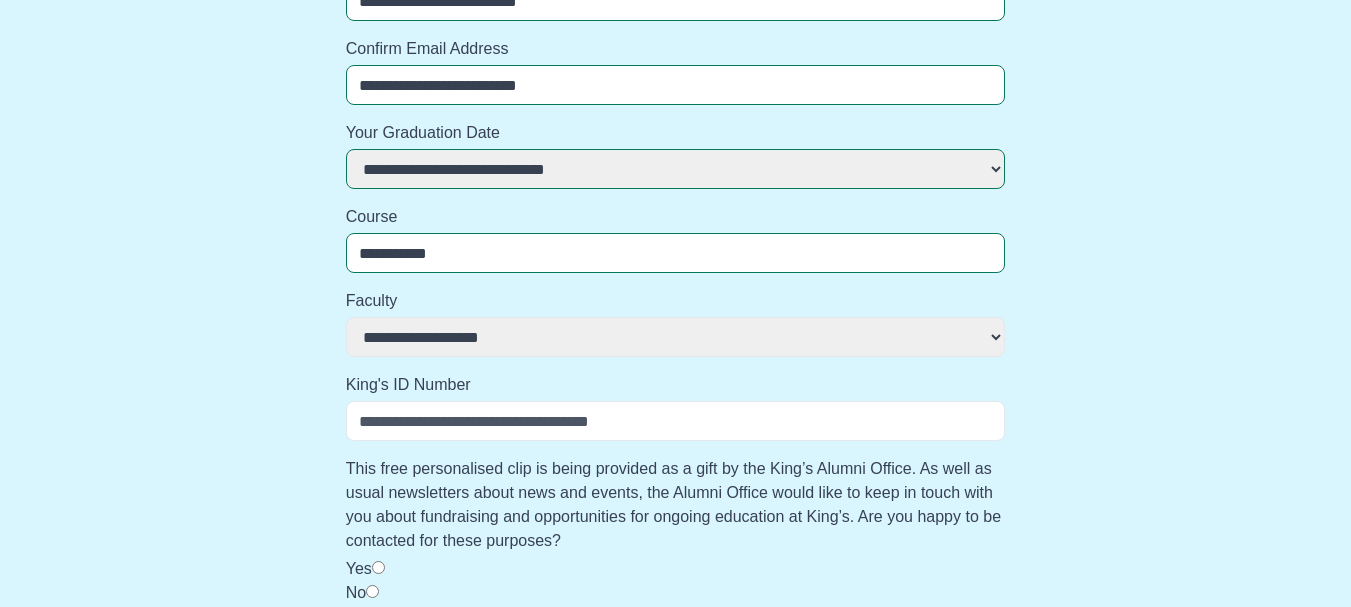select 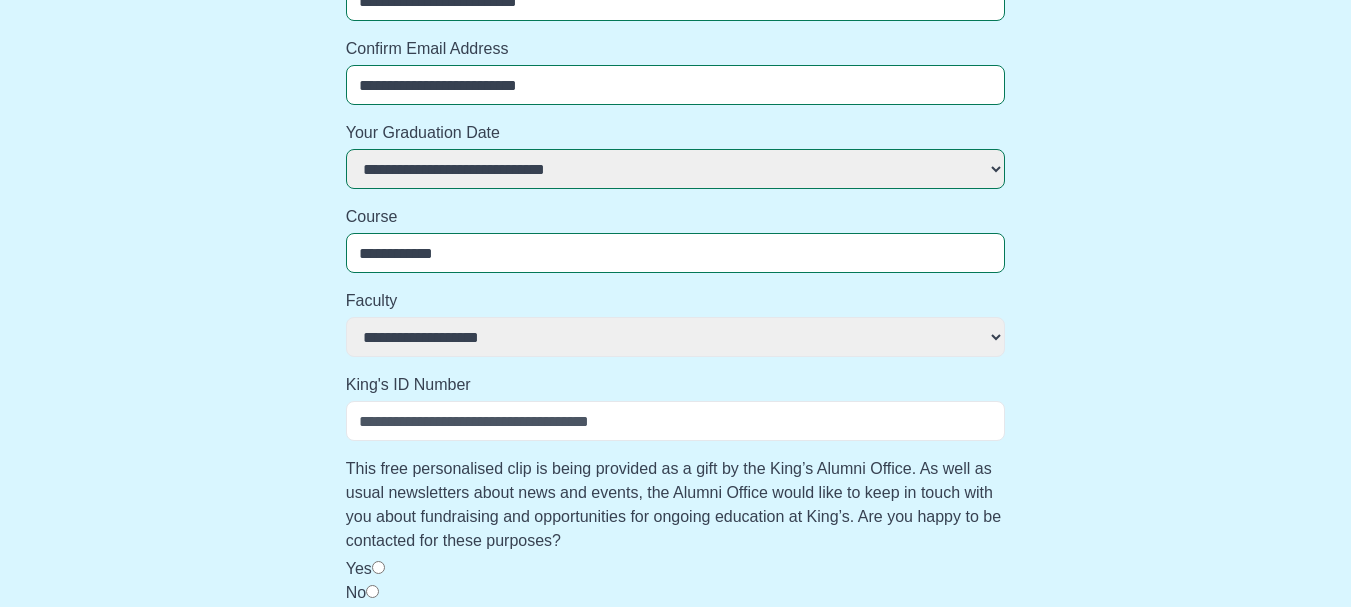 select 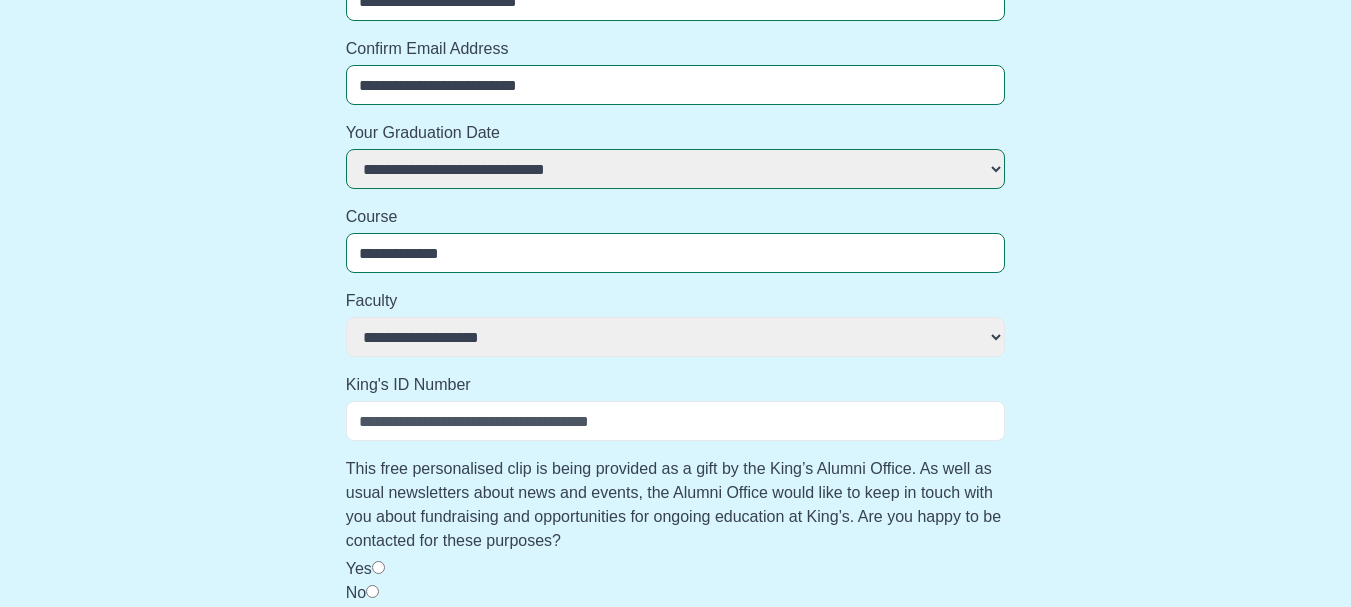 select 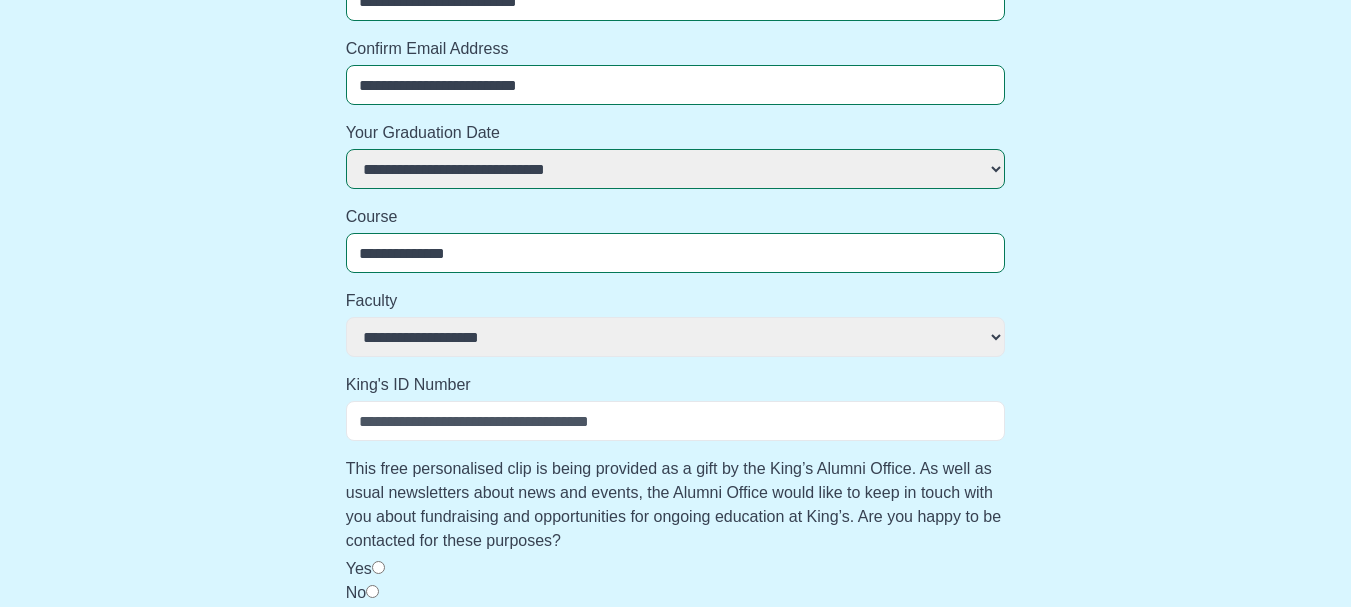 select 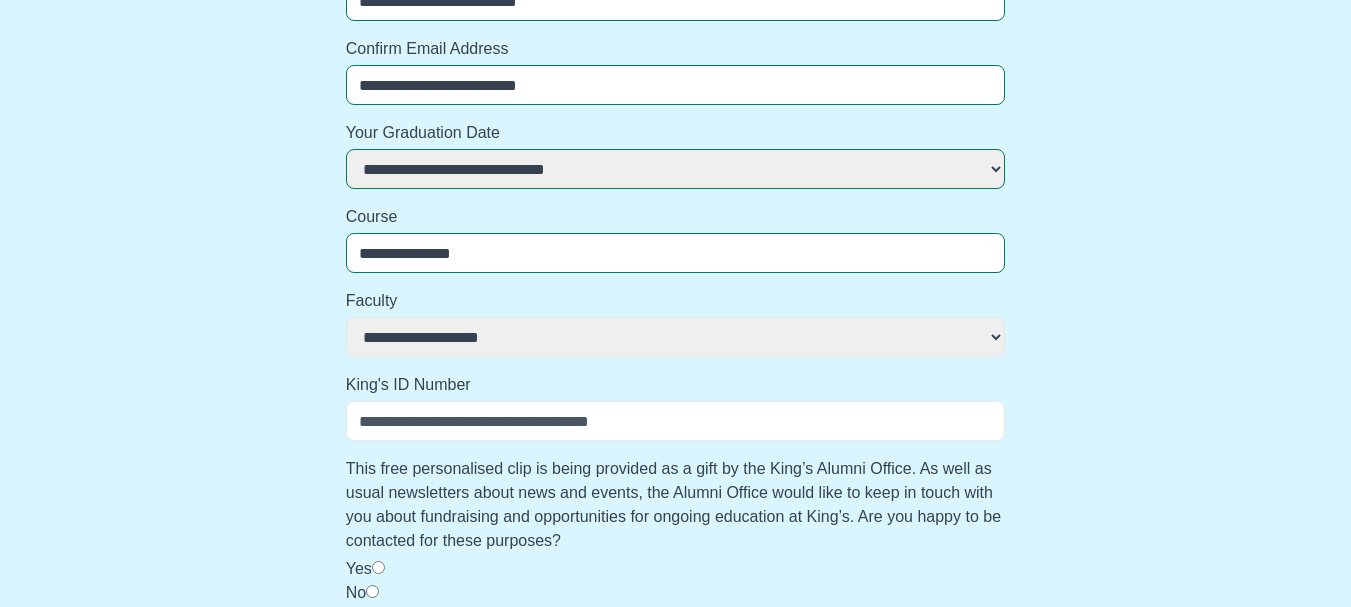 select 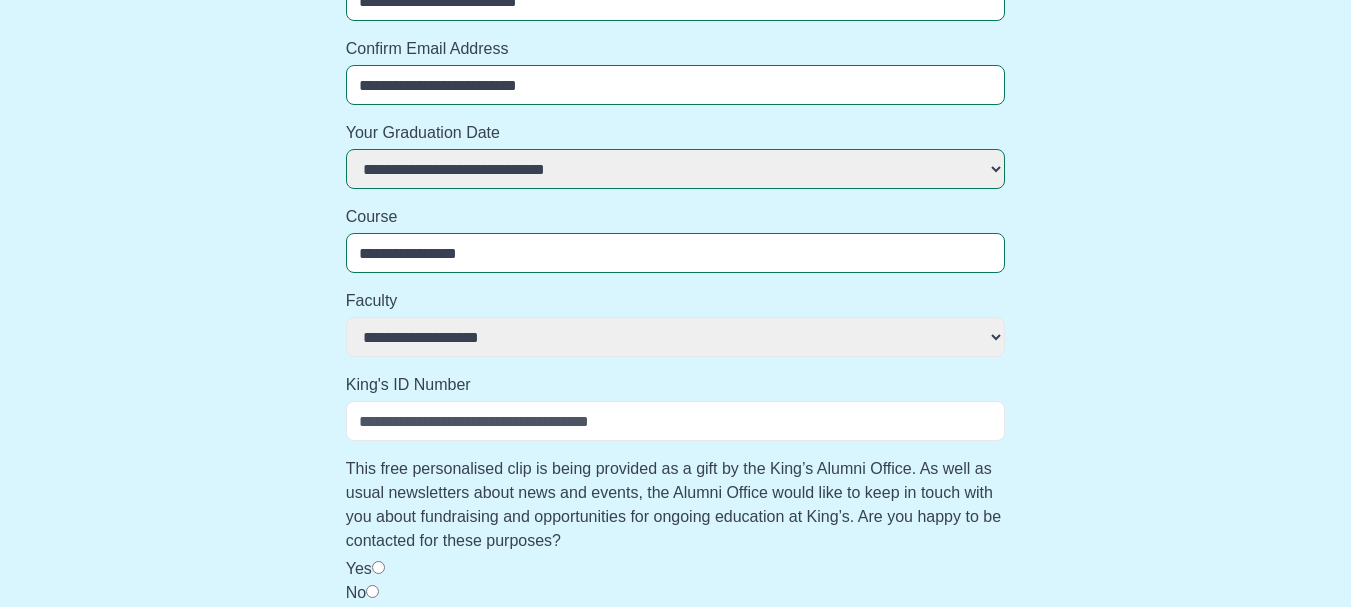 select 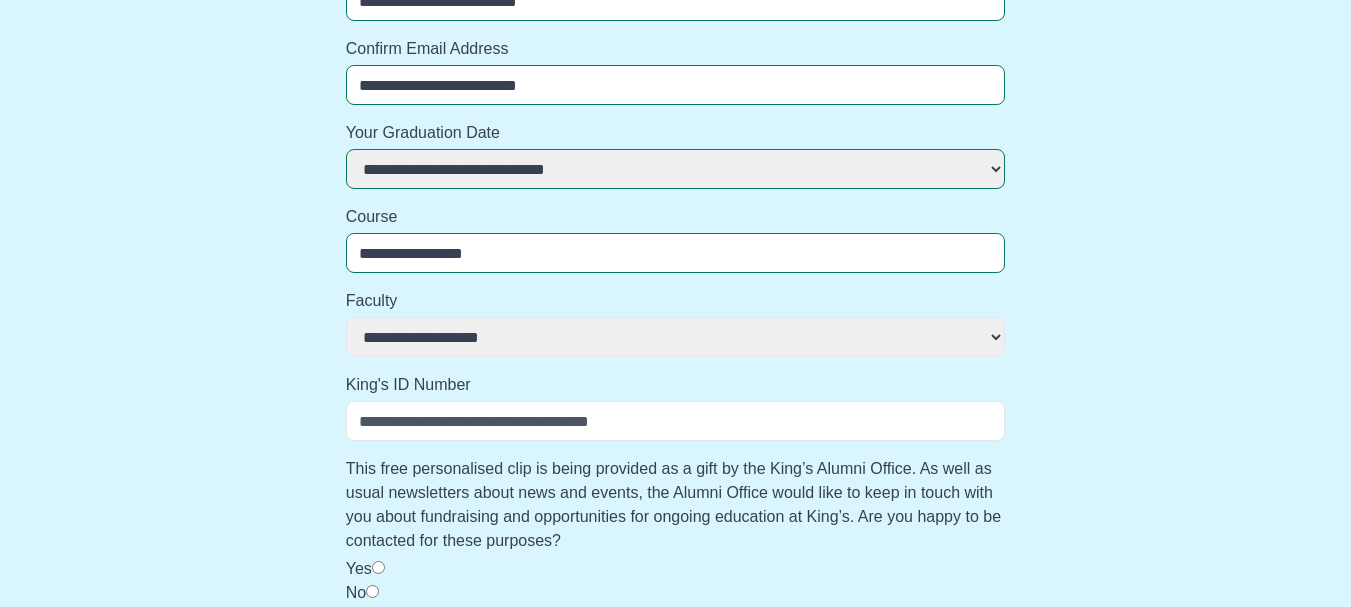 select 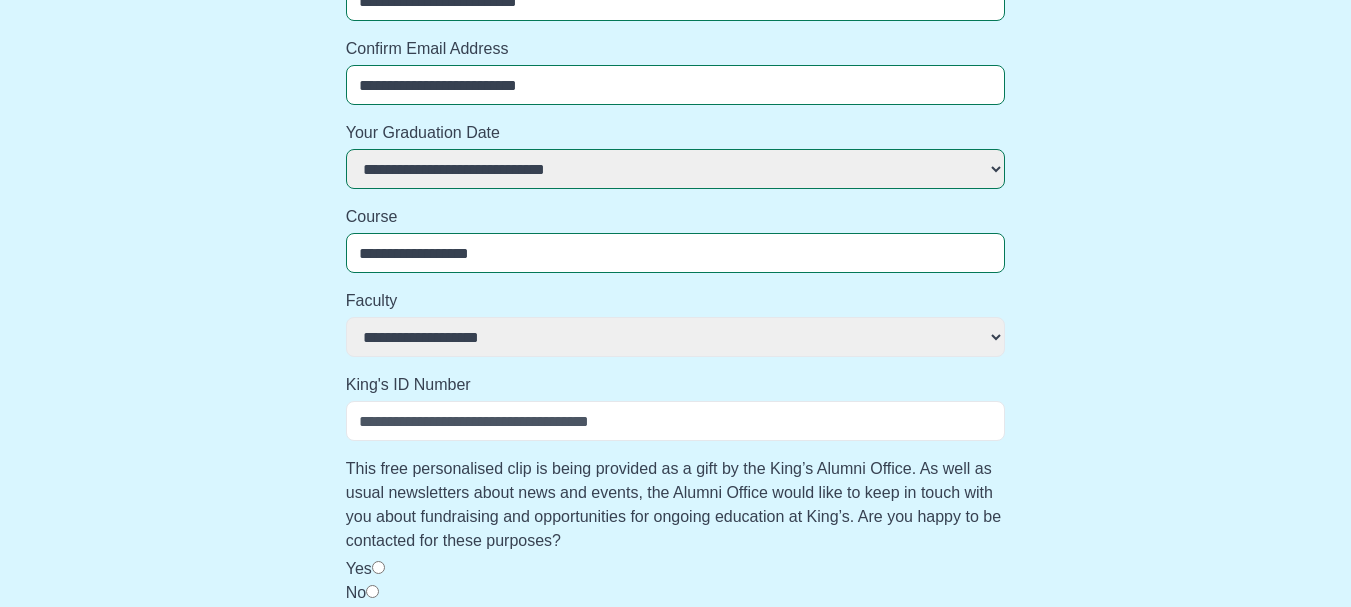 select 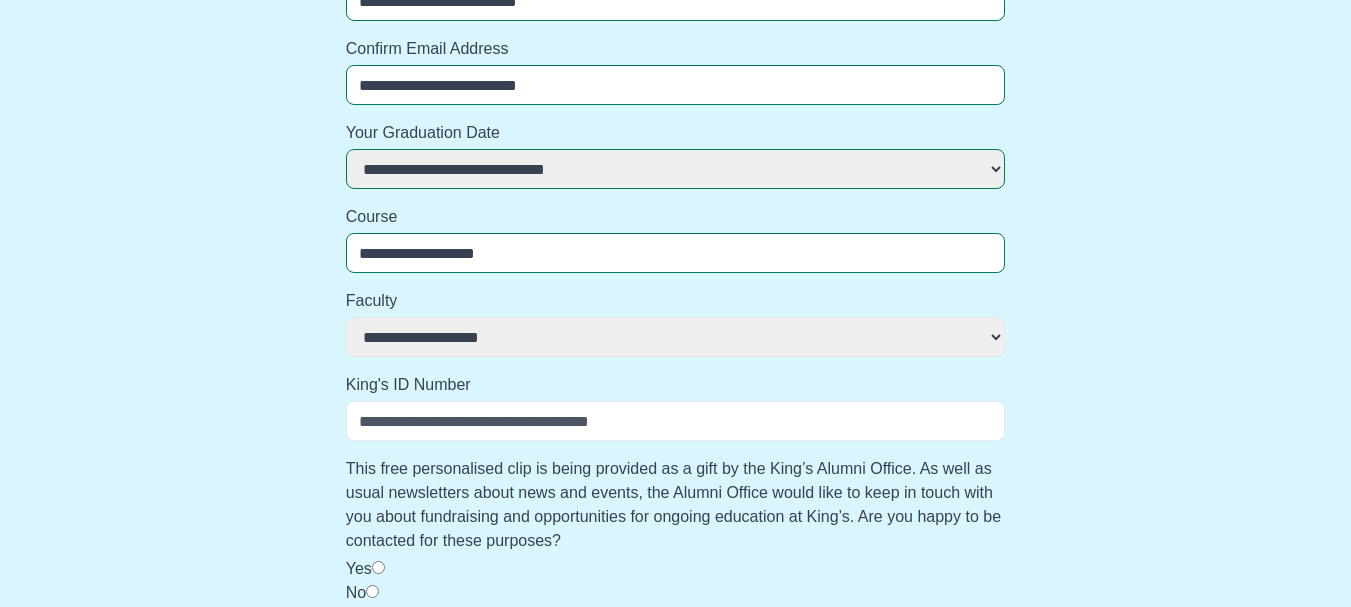 select 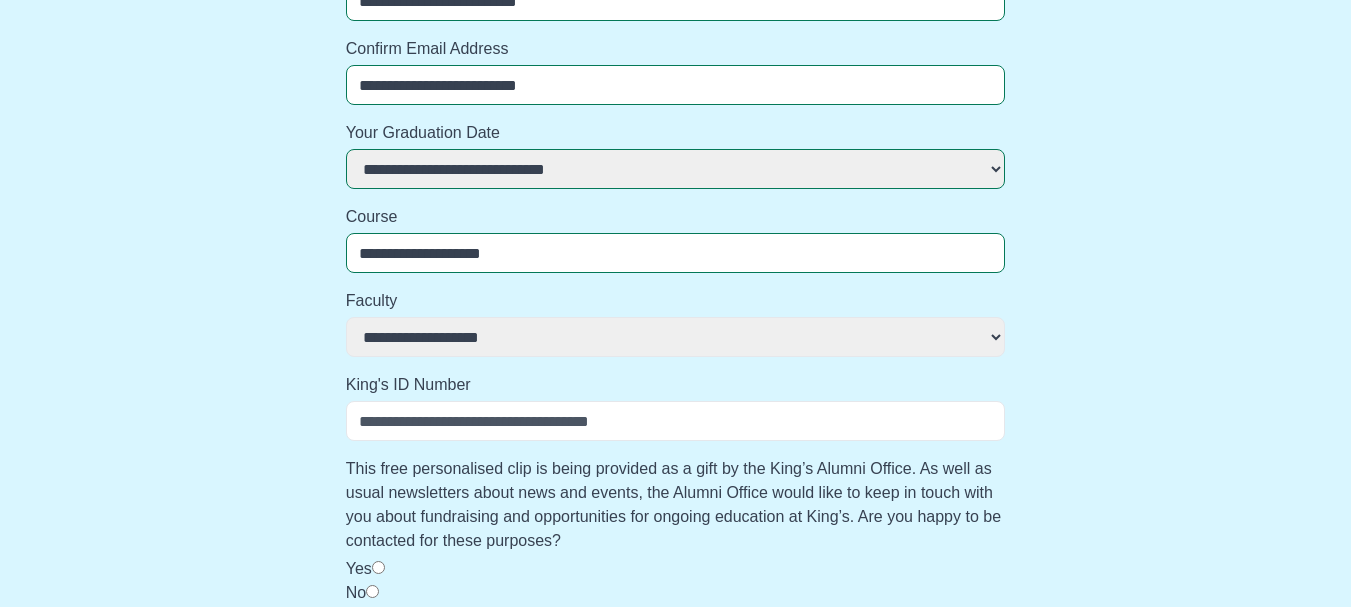 select 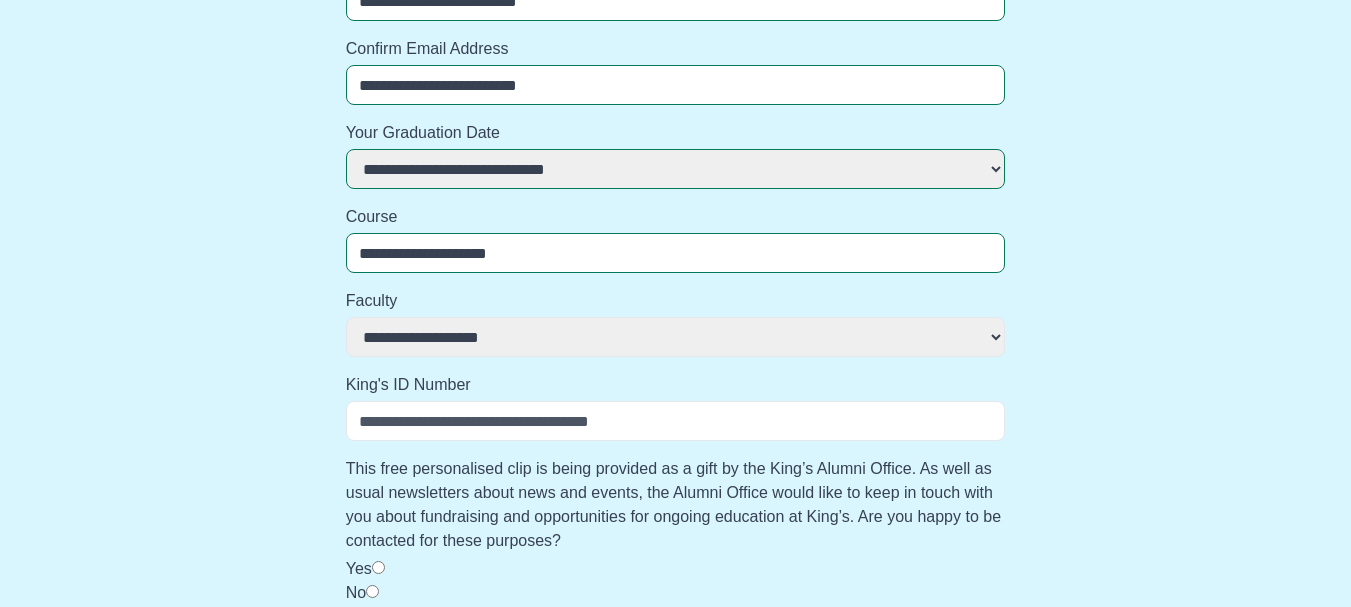 select 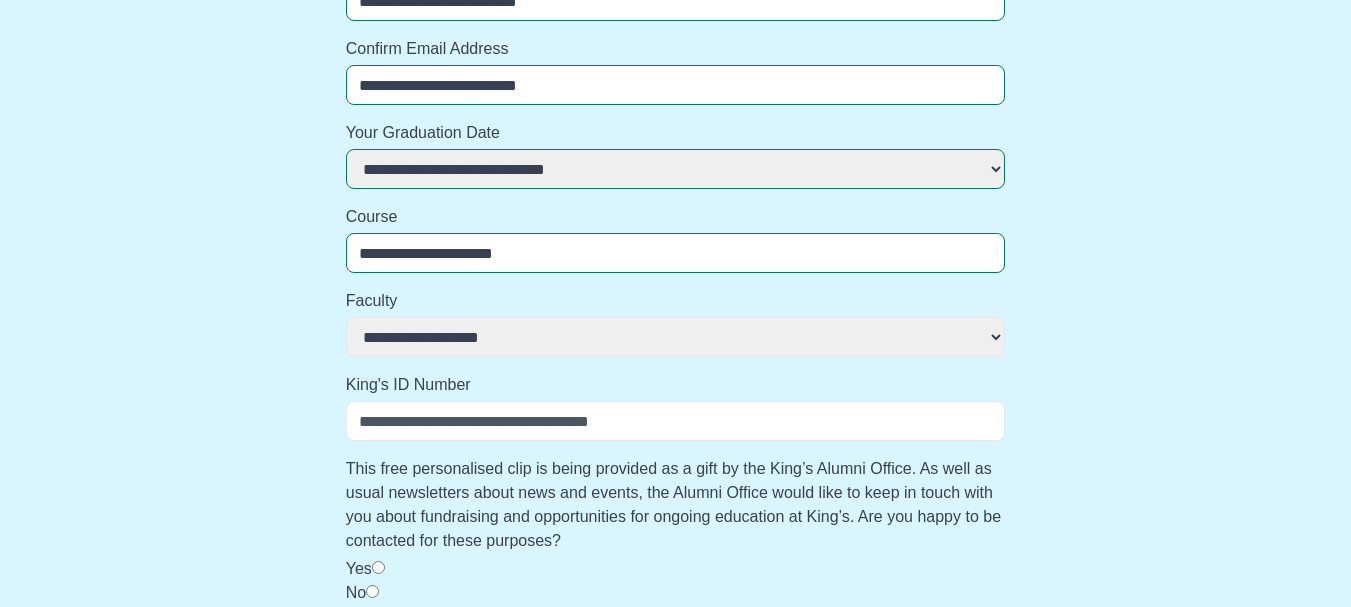 select 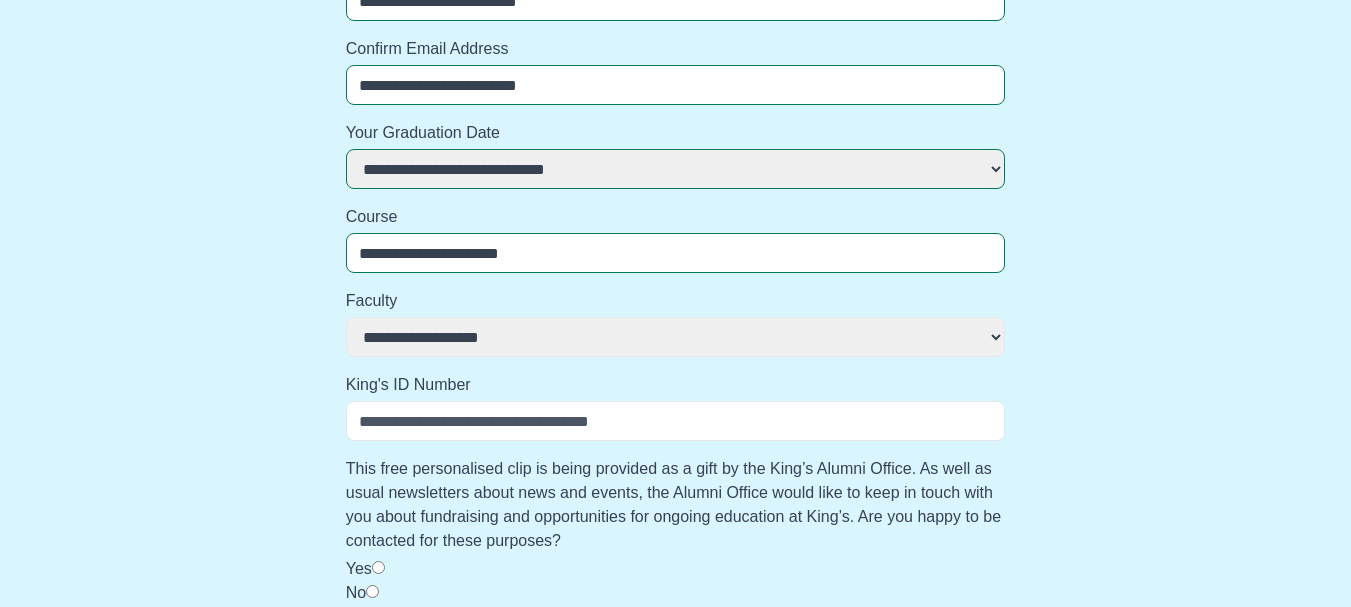 select 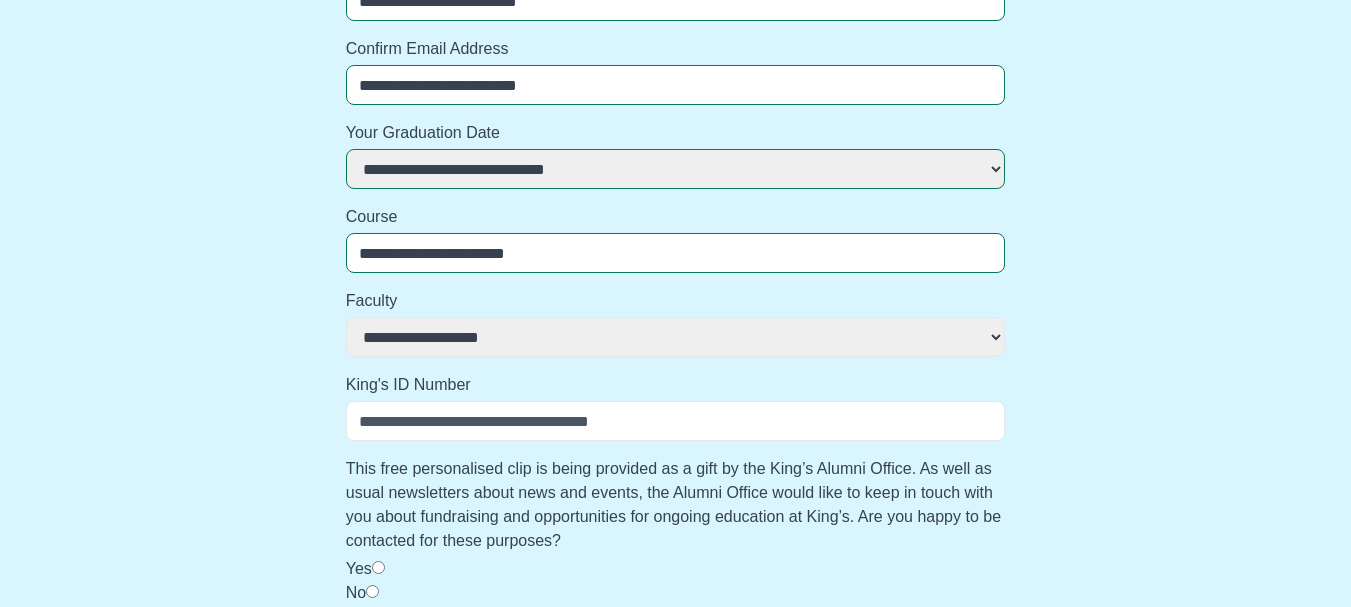 select 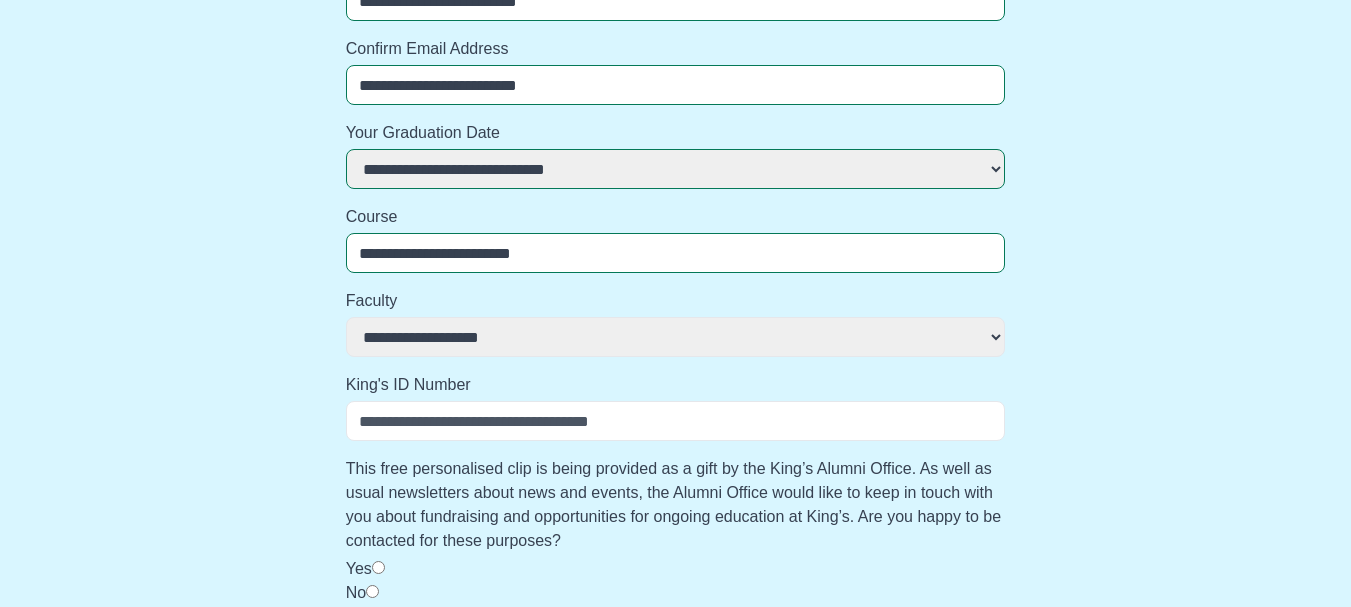 select 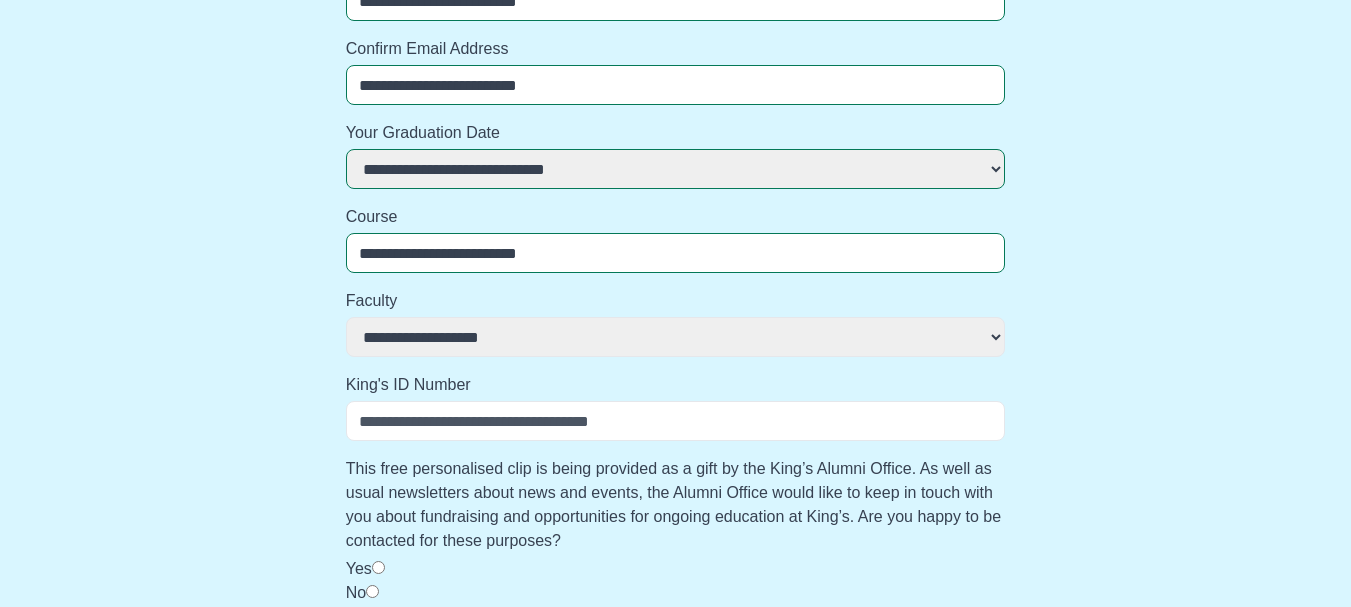 select 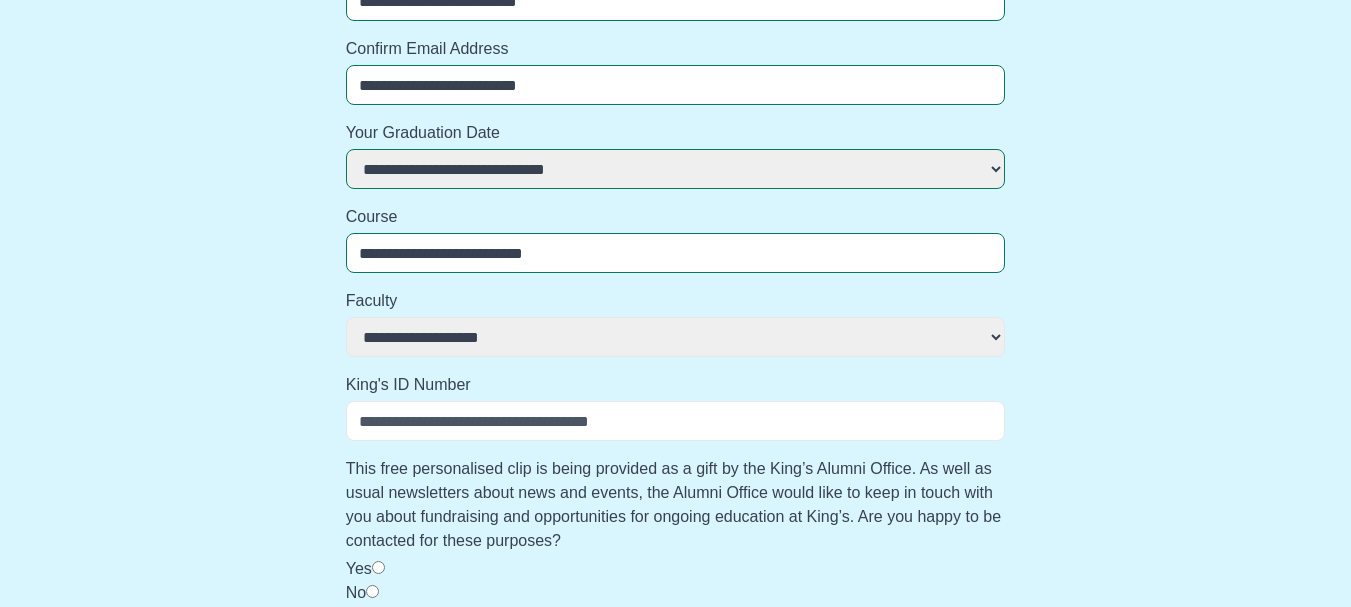 select 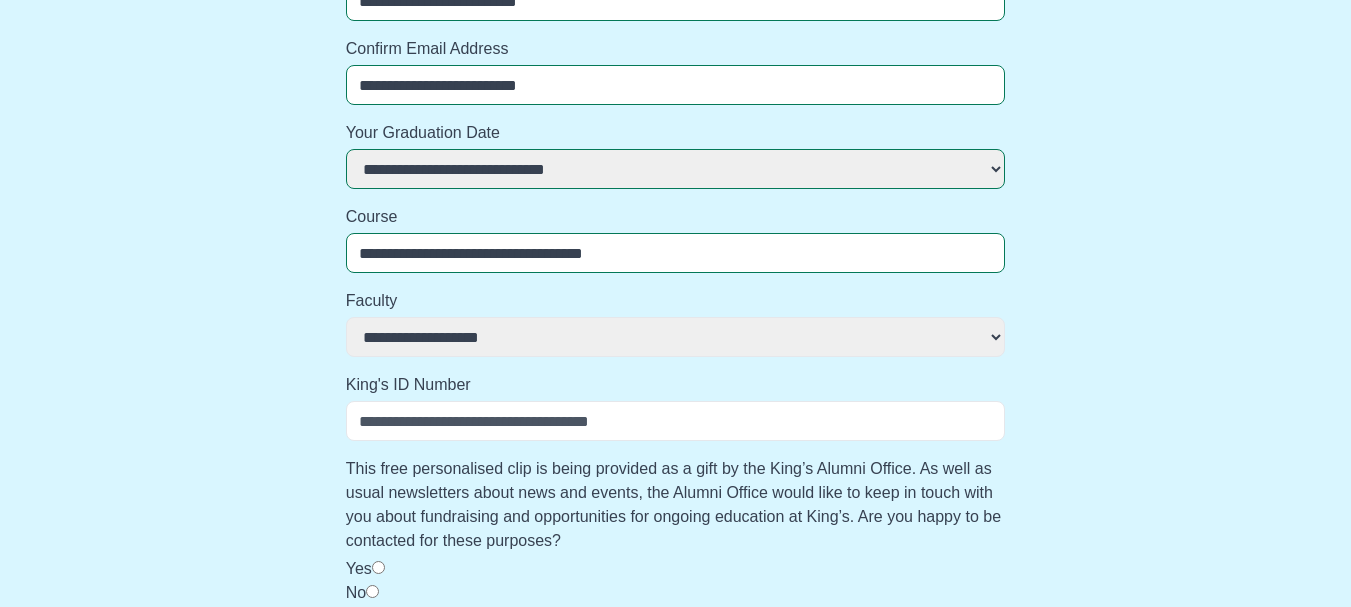 click on "**********" at bounding box center (676, 337) 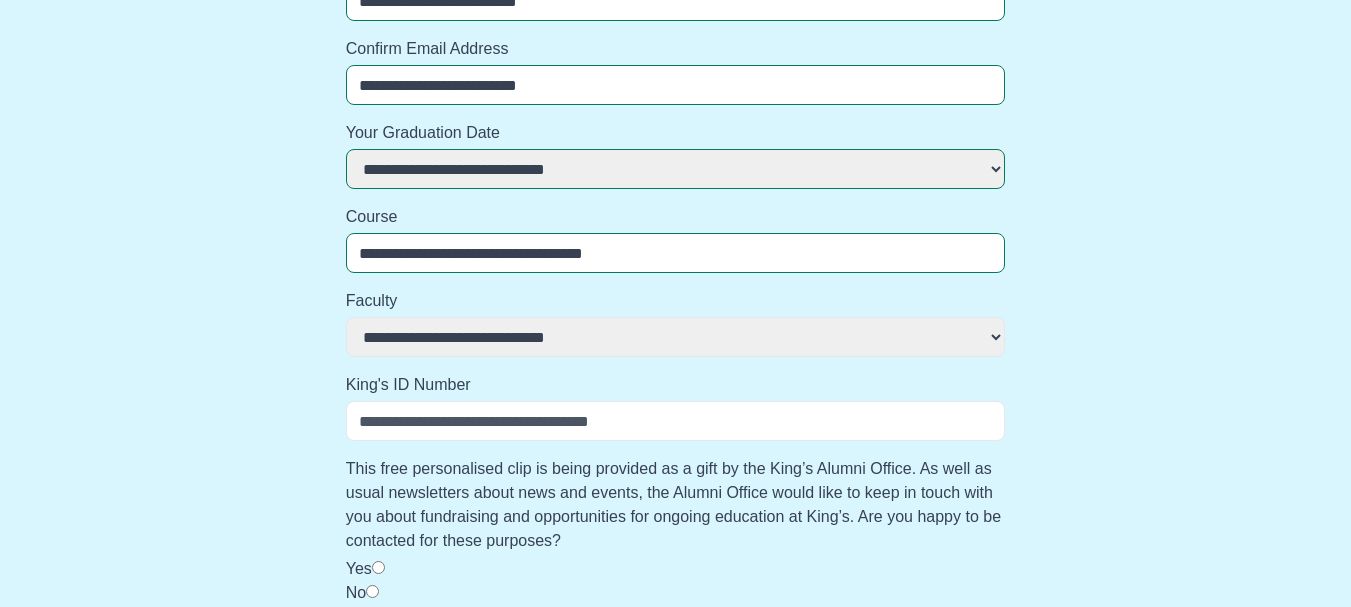 click on "**********" at bounding box center [676, 337] 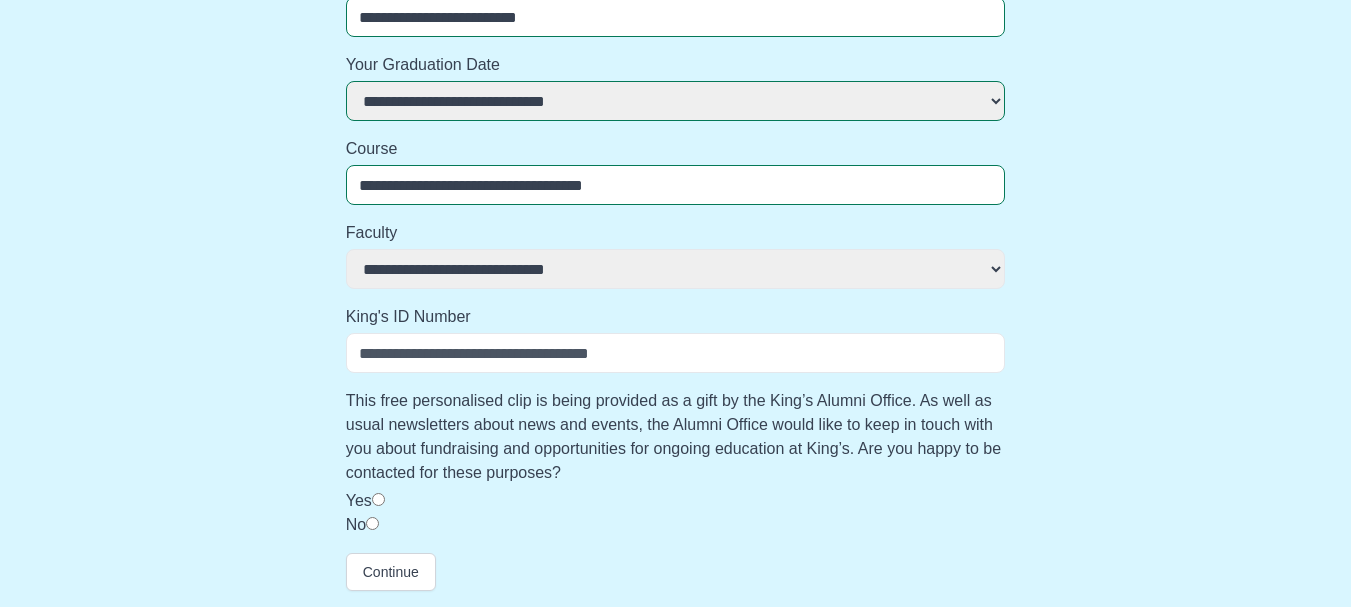 click on "King's ID Number" at bounding box center (676, 353) 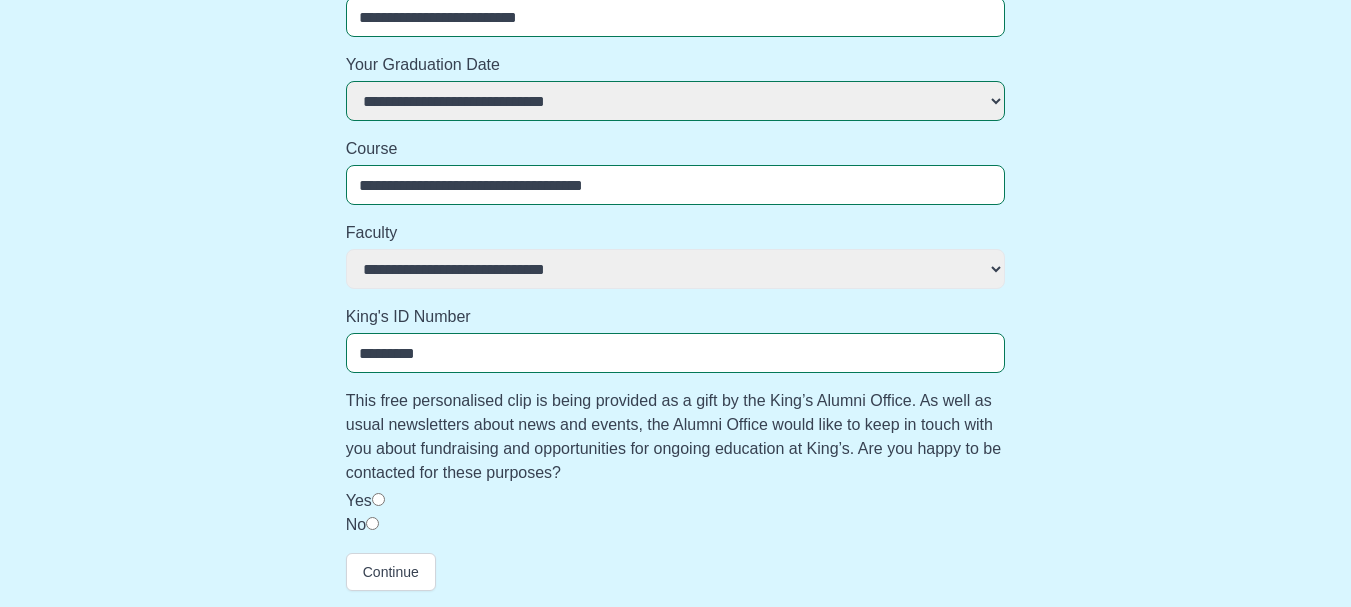 click on "**********" at bounding box center [675, 172] 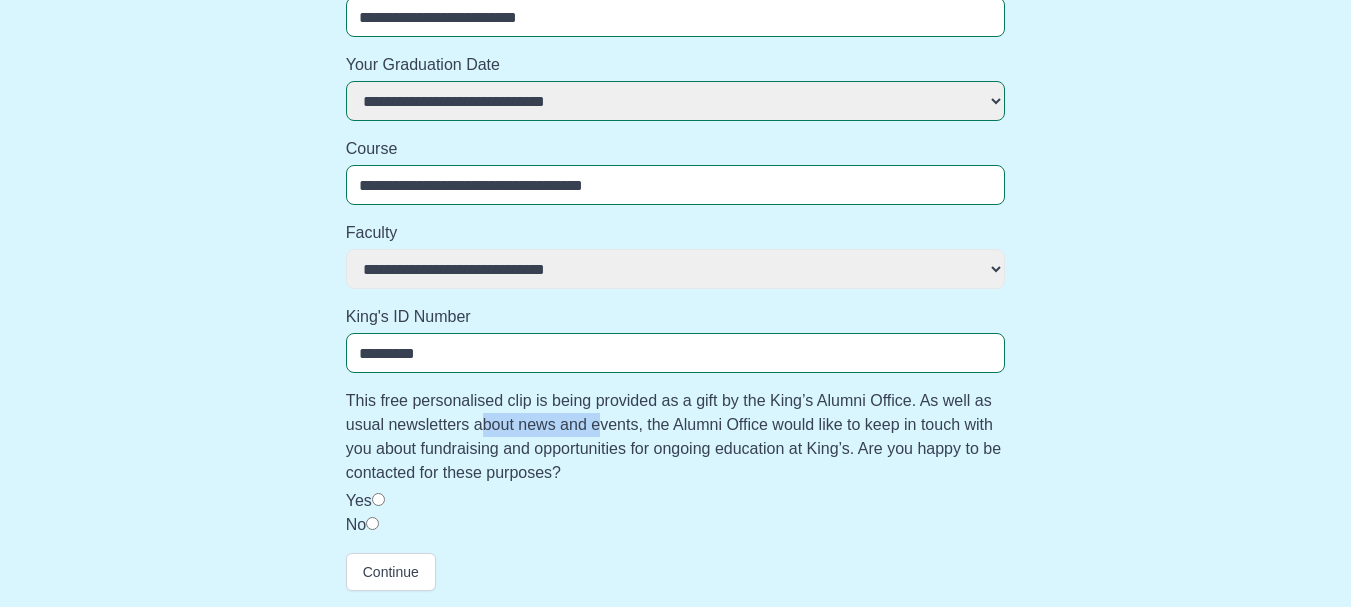 drag, startPoint x: 483, startPoint y: 417, endPoint x: 642, endPoint y: 424, distance: 159.154 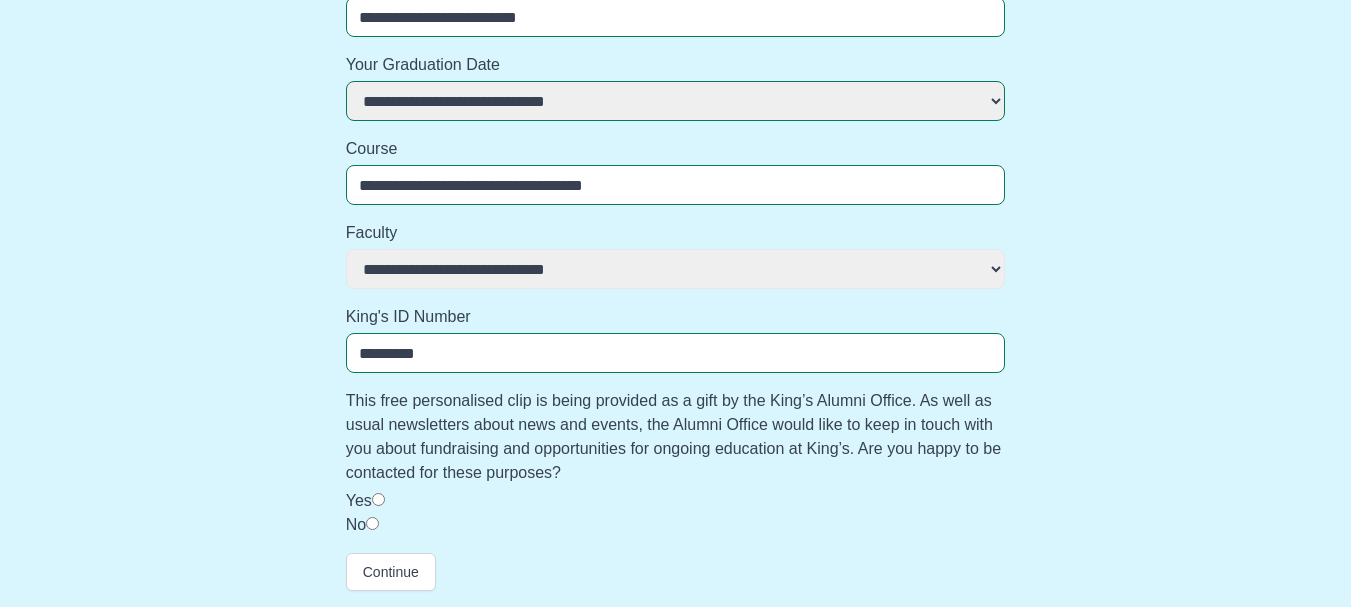 click on "This free personalised clip is being provided as a gift by the King’s Alumni Office. As well as usual newsletters about news and events, the Alumni Office would like to keep in touch with you about fundraising and opportunities for ongoing education at King’s. Are you happy to be contacted for these purposes?" at bounding box center [676, 437] 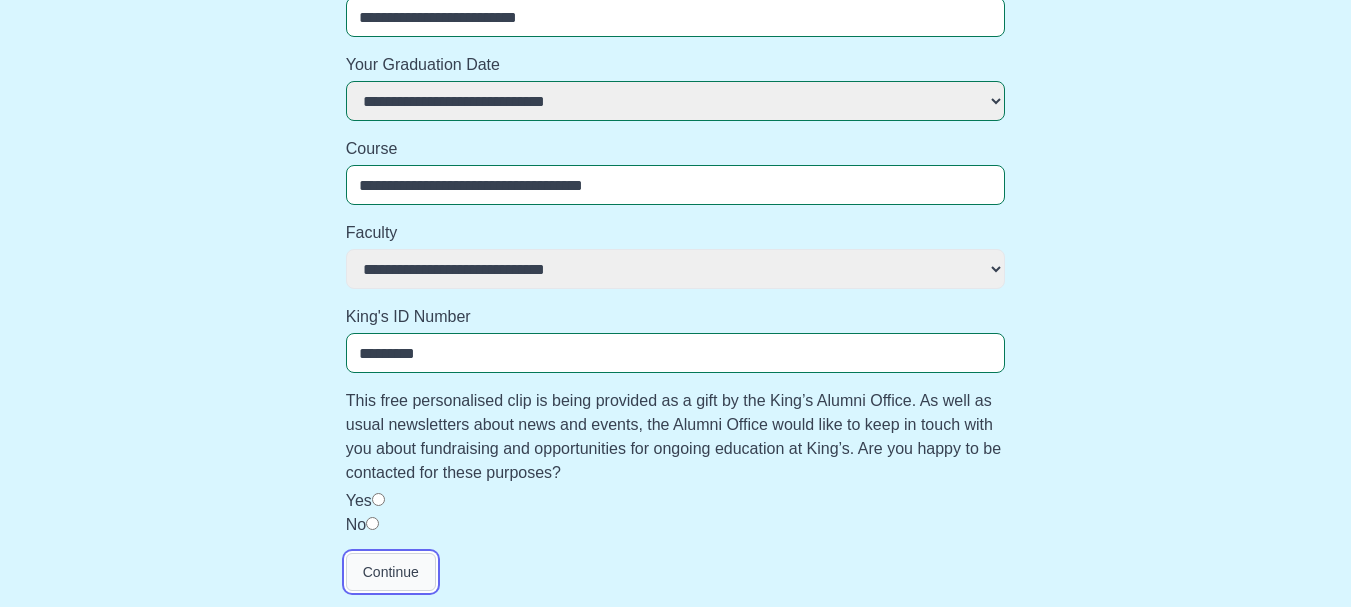 click on "Continue" at bounding box center (391, 572) 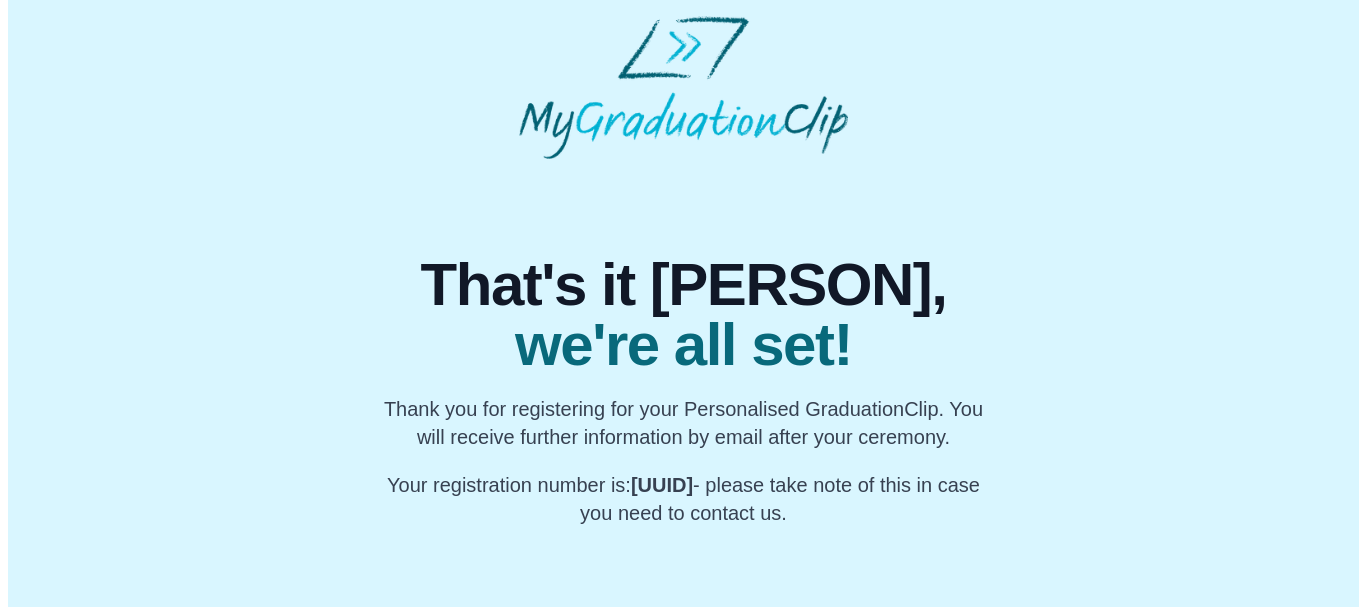 scroll, scrollTop: 0, scrollLeft: 0, axis: both 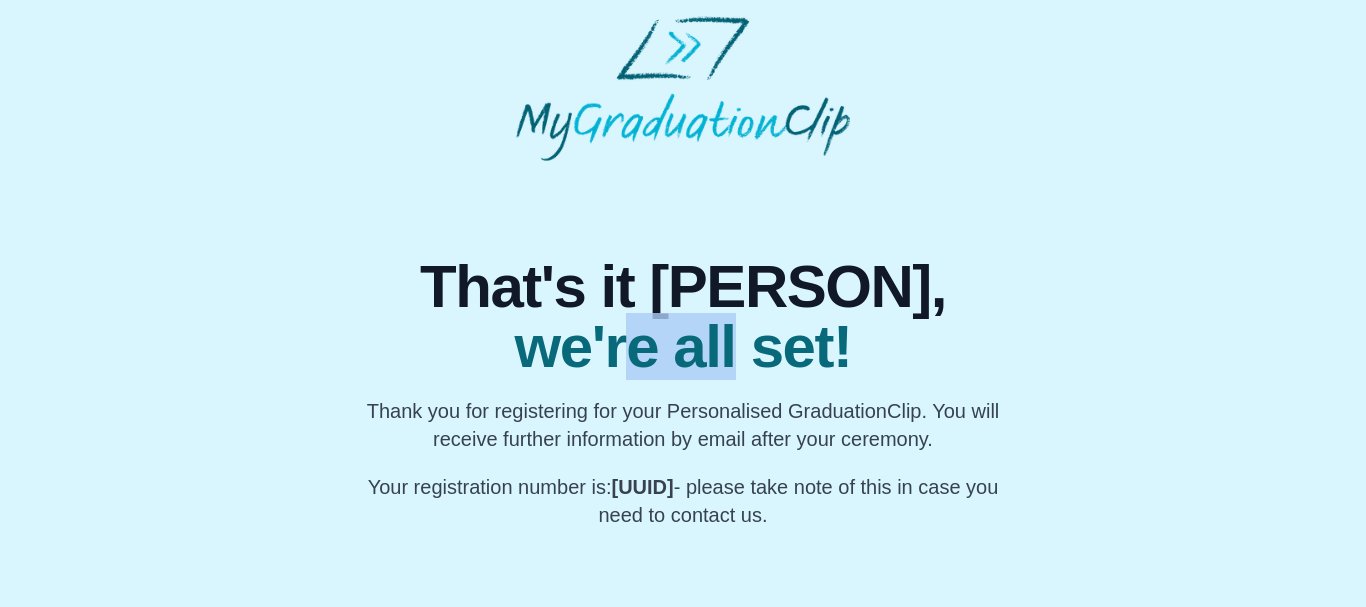drag, startPoint x: 611, startPoint y: 339, endPoint x: 780, endPoint y: 343, distance: 169.04733 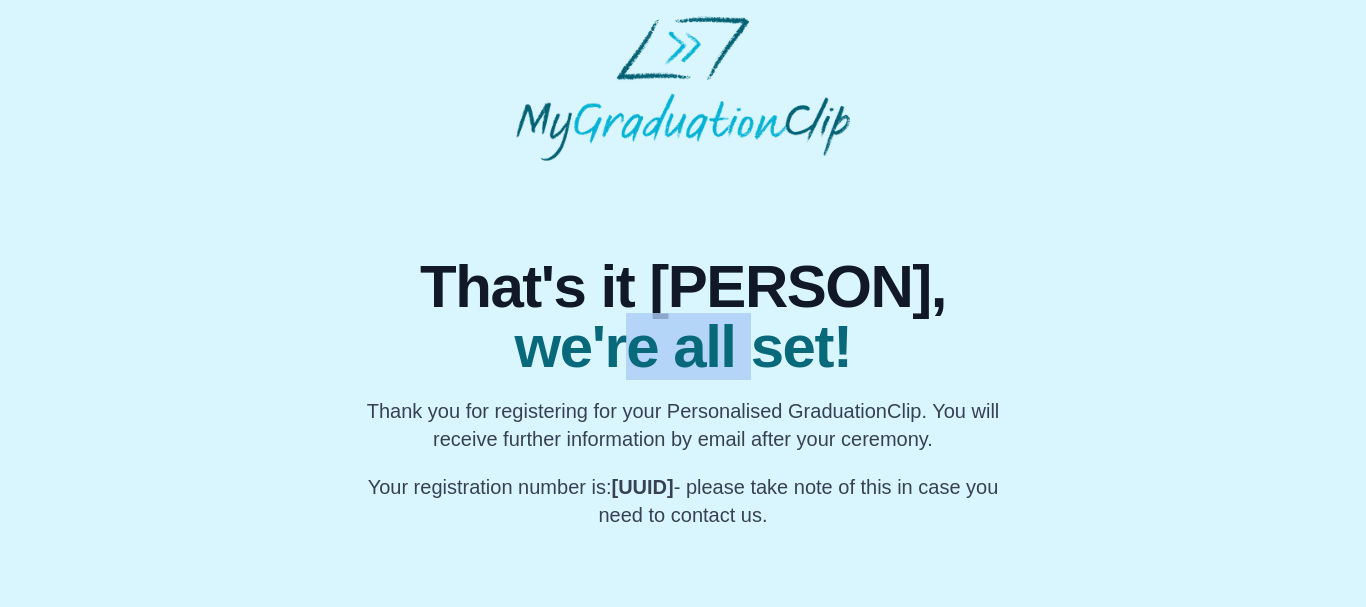 click on "we're all set!" at bounding box center [683, 347] 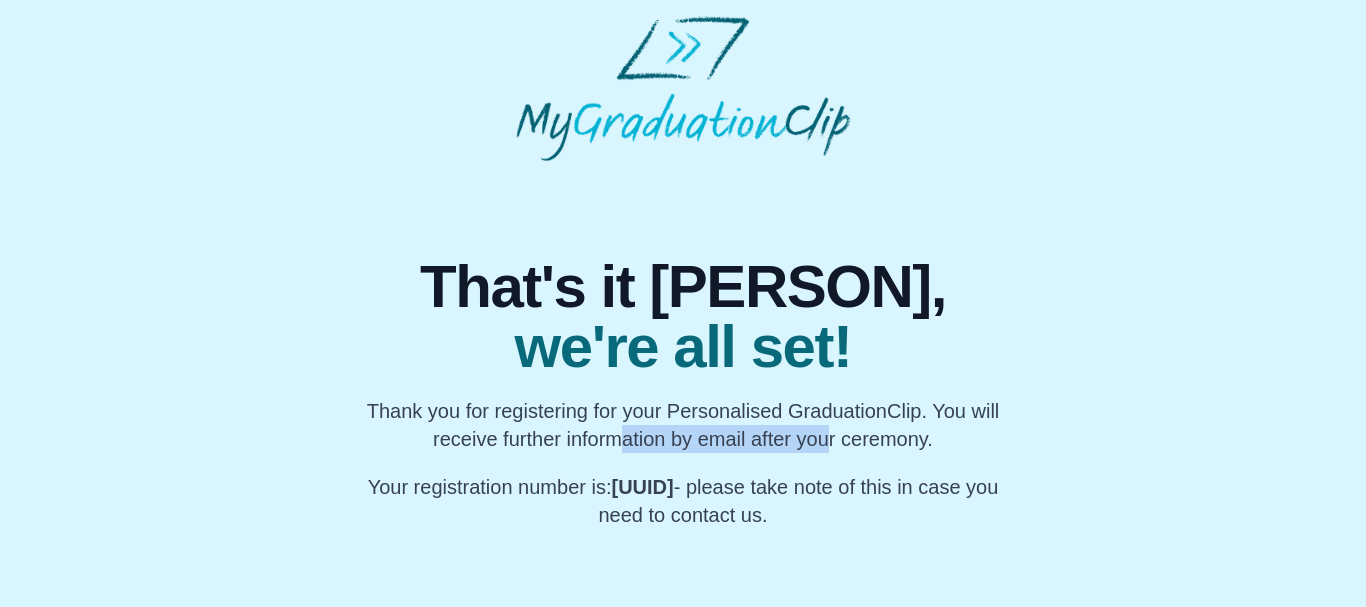 drag, startPoint x: 603, startPoint y: 442, endPoint x: 837, endPoint y: 439, distance: 234.01923 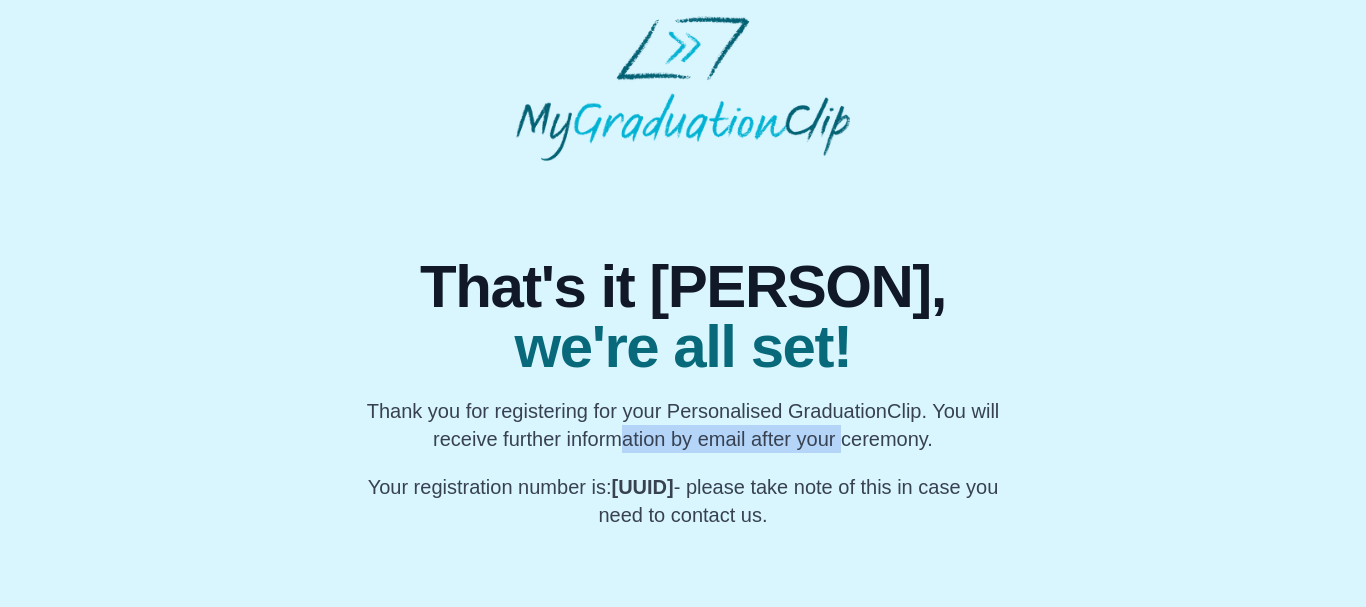 click on "Thank you for registering for your Personalised GraduationClip. You will receive further information by email after your ceremony." at bounding box center [683, 425] 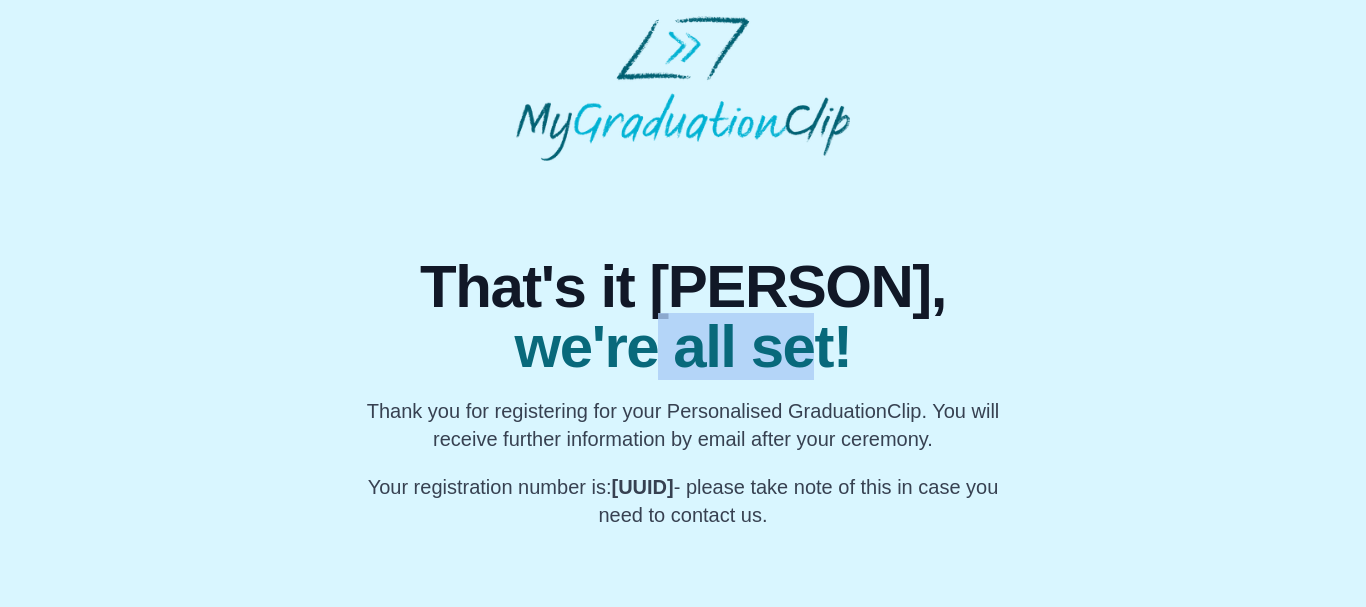 drag, startPoint x: 638, startPoint y: 370, endPoint x: 867, endPoint y: 354, distance: 229.55827 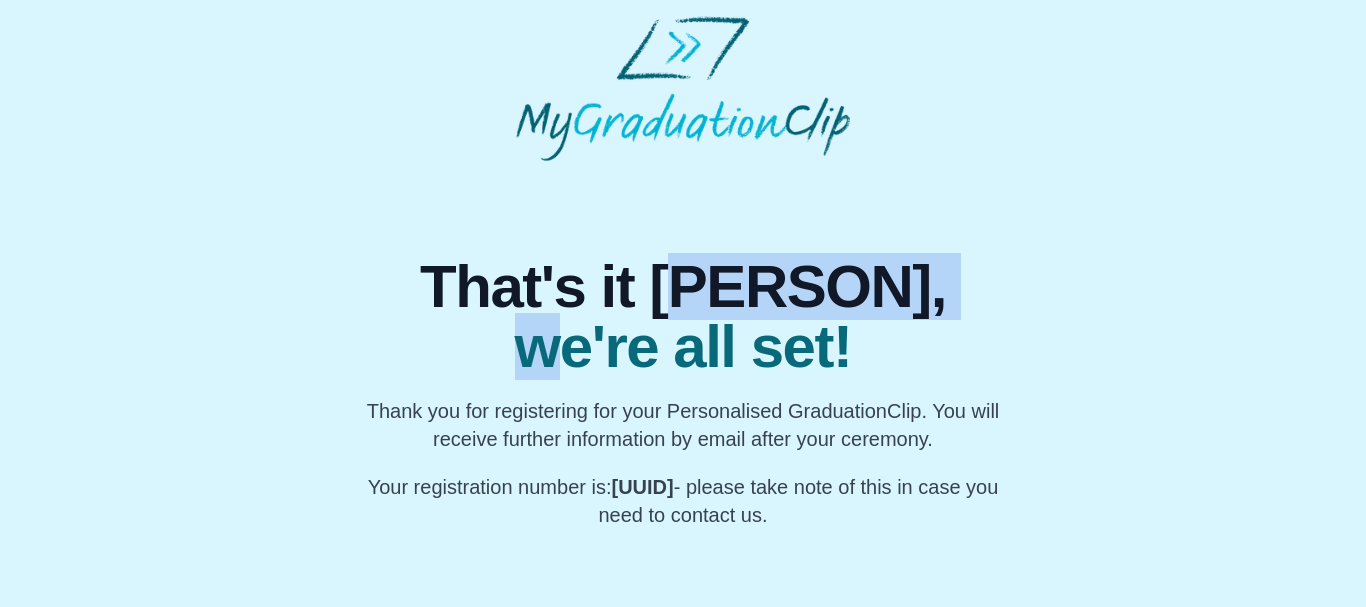 drag, startPoint x: 524, startPoint y: 321, endPoint x: 800, endPoint y: 299, distance: 276.87543 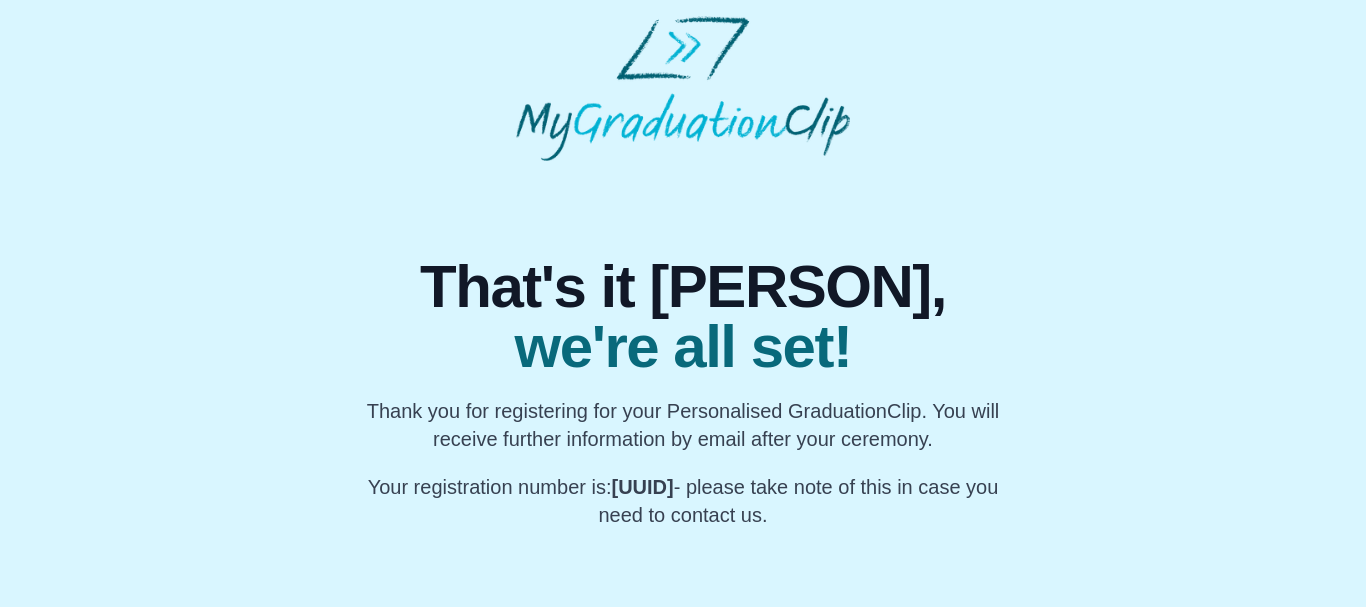 click on "That's it [PERSON]," at bounding box center (683, 287) 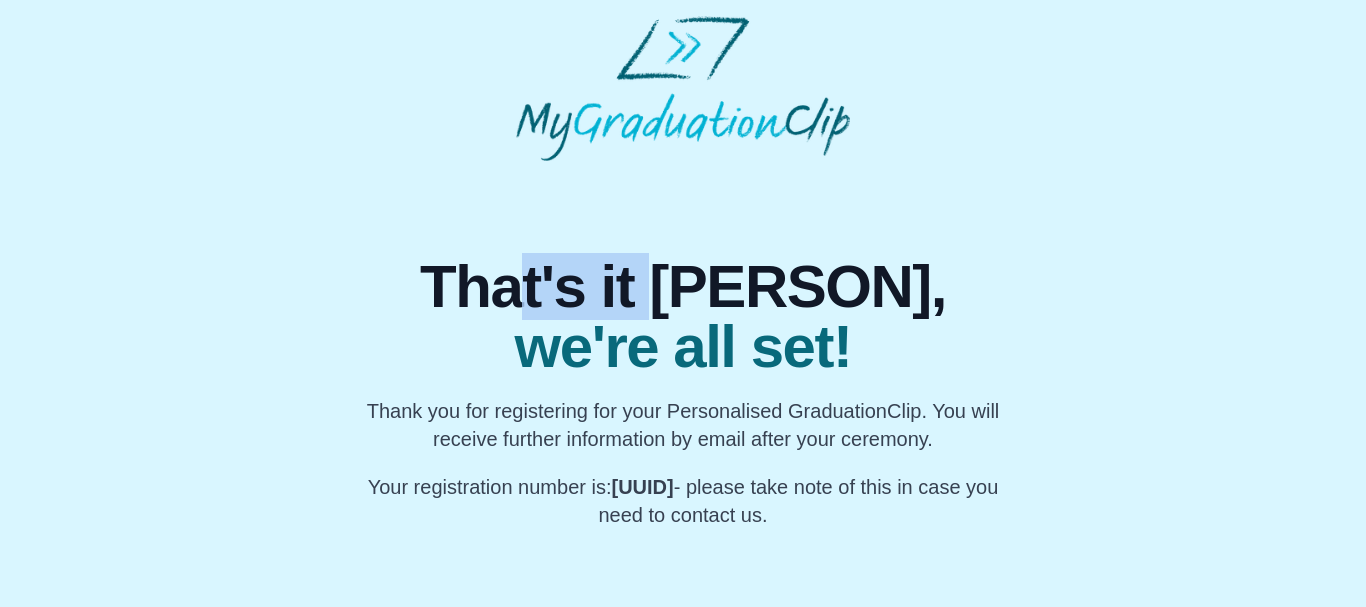 drag, startPoint x: 518, startPoint y: 272, endPoint x: 749, endPoint y: 278, distance: 231.07791 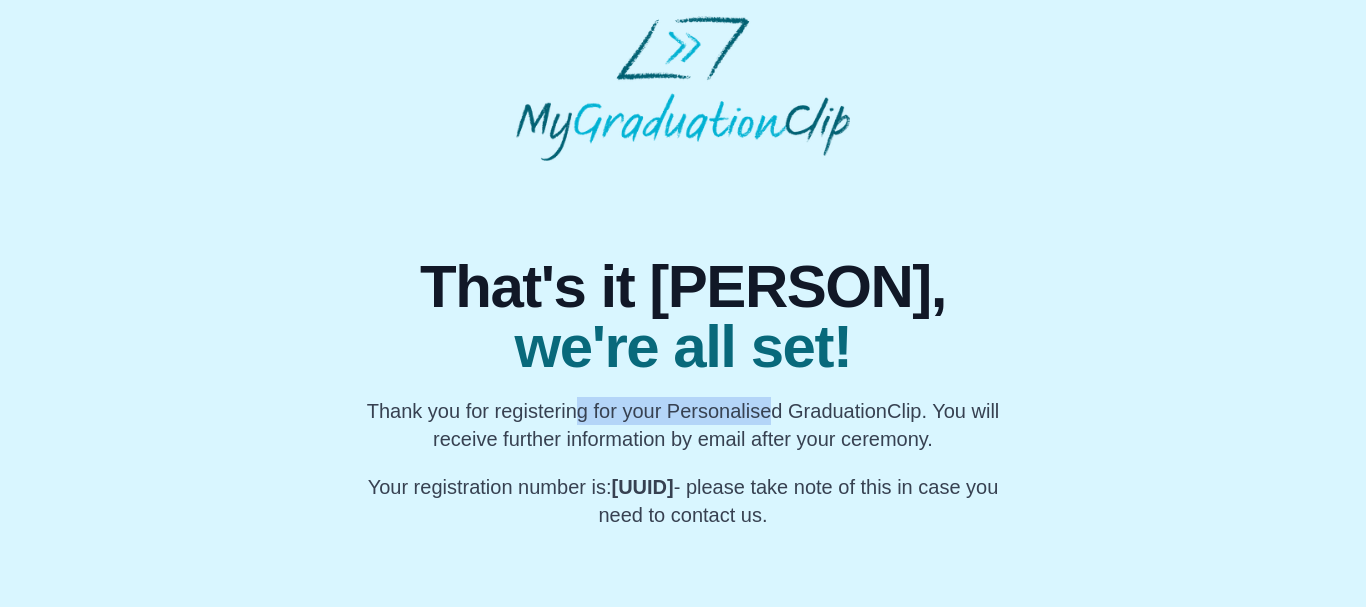drag, startPoint x: 571, startPoint y: 407, endPoint x: 759, endPoint y: 409, distance: 188.01064 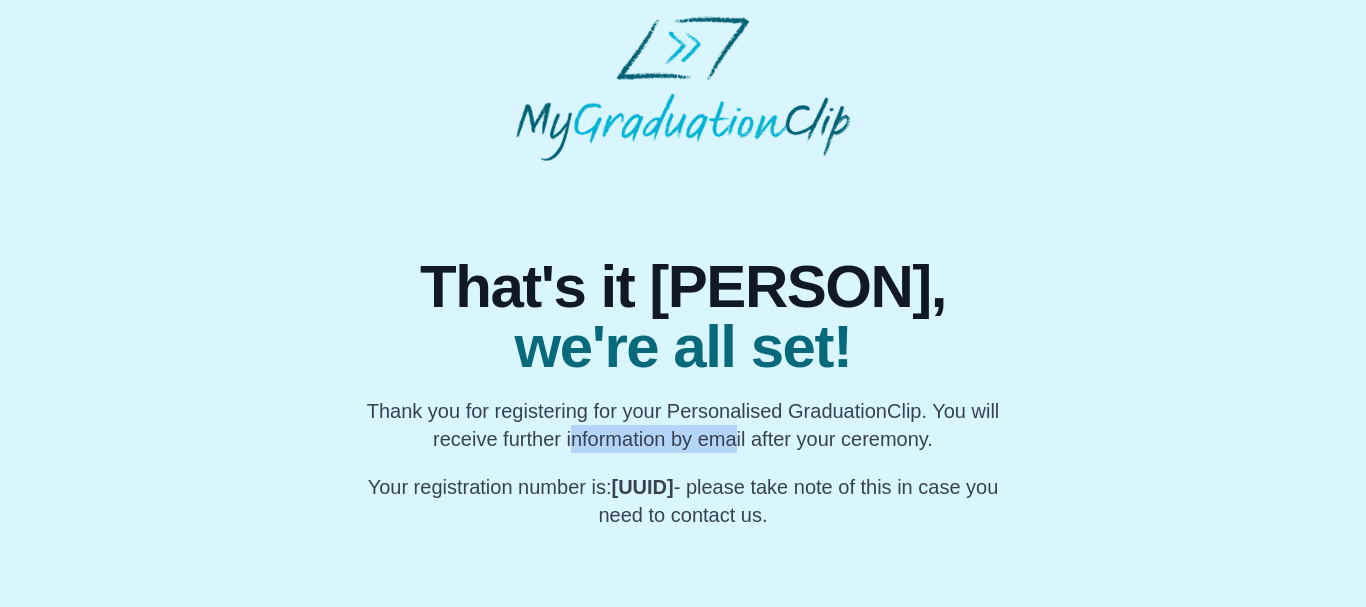 drag, startPoint x: 566, startPoint y: 437, endPoint x: 788, endPoint y: 447, distance: 222.22511 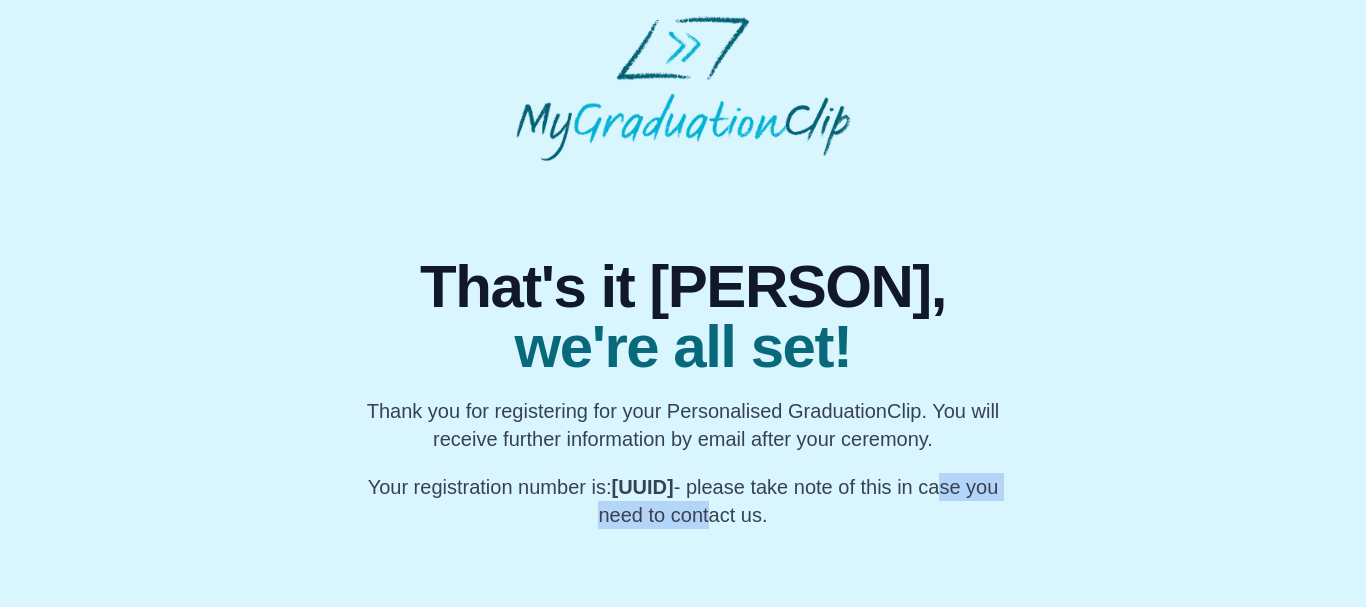 drag, startPoint x: 693, startPoint y: 519, endPoint x: 872, endPoint y: 518, distance: 179.00279 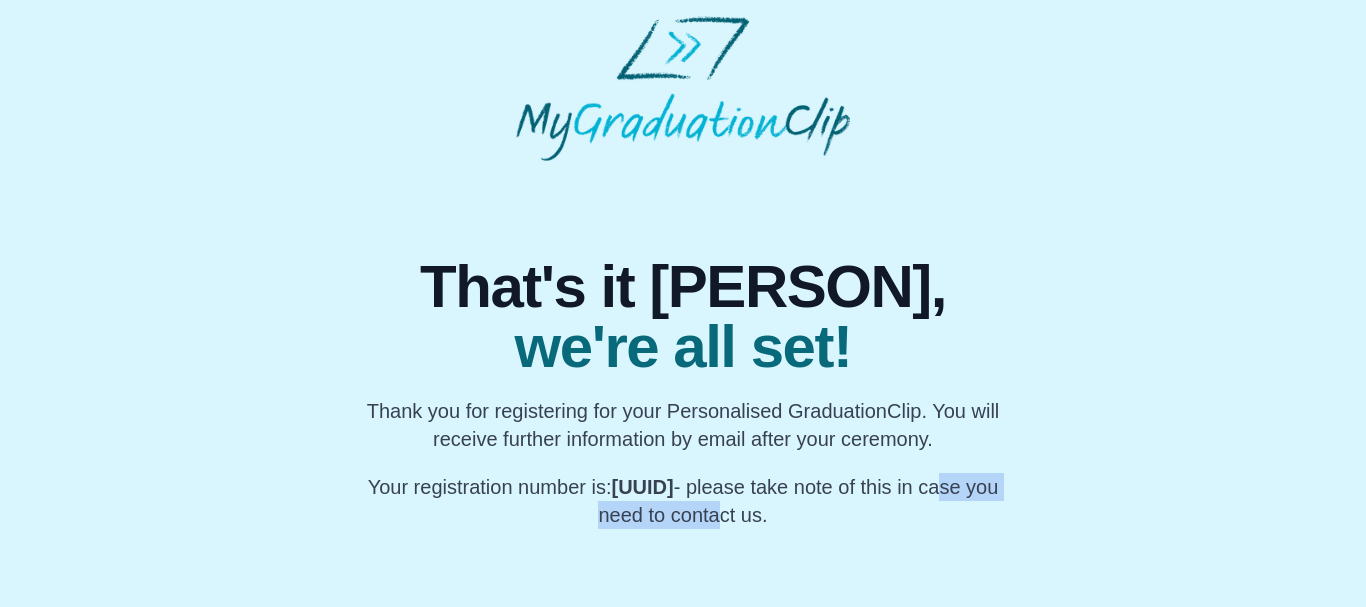 click on "That's it [PERSON], we're all set! Thank you for registering for your Personalised GraduationClip. You will receive further information by email after your ceremony. Your registration number is: [UUID] - please take note of this in case you need to contact us." at bounding box center [683, 272] 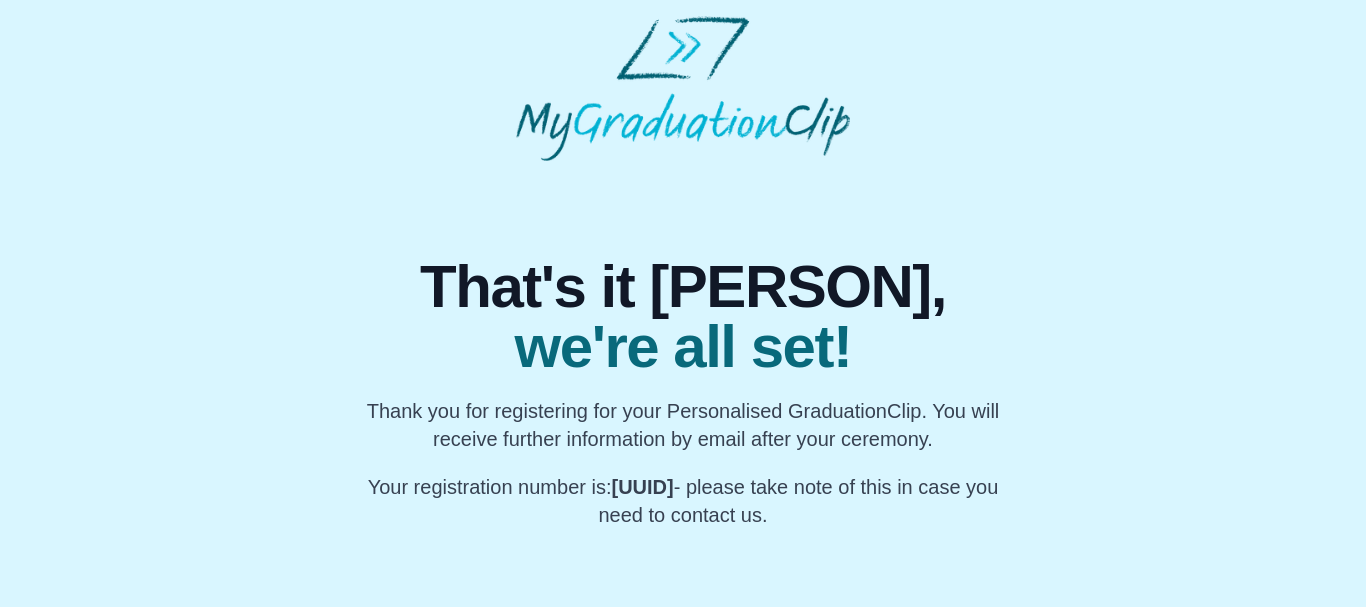 click on "[UUID]" at bounding box center [642, 487] 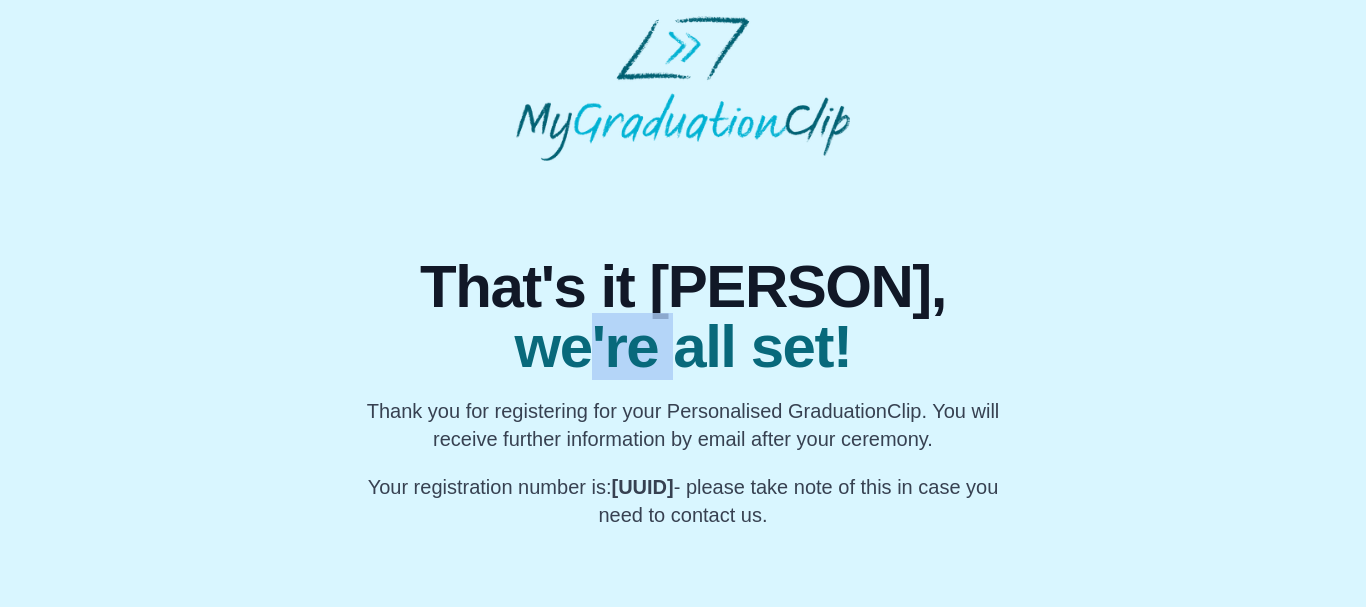 drag, startPoint x: 569, startPoint y: 355, endPoint x: 854, endPoint y: 332, distance: 285.92657 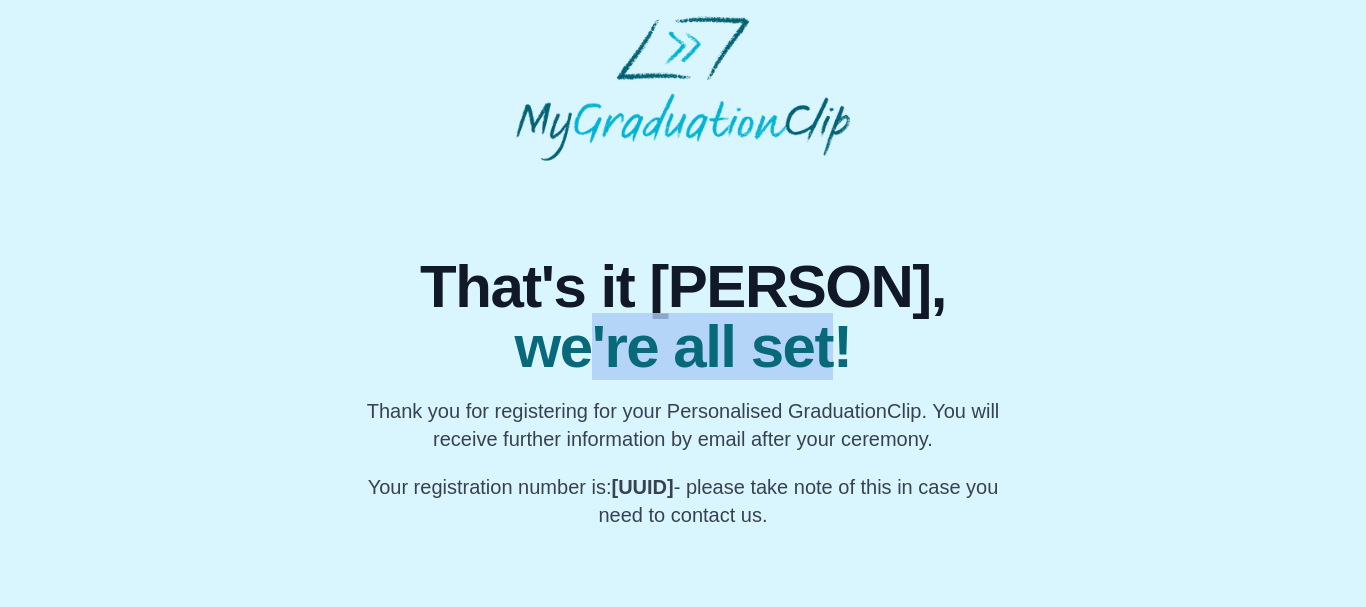 click on "we're all set!" at bounding box center (683, 347) 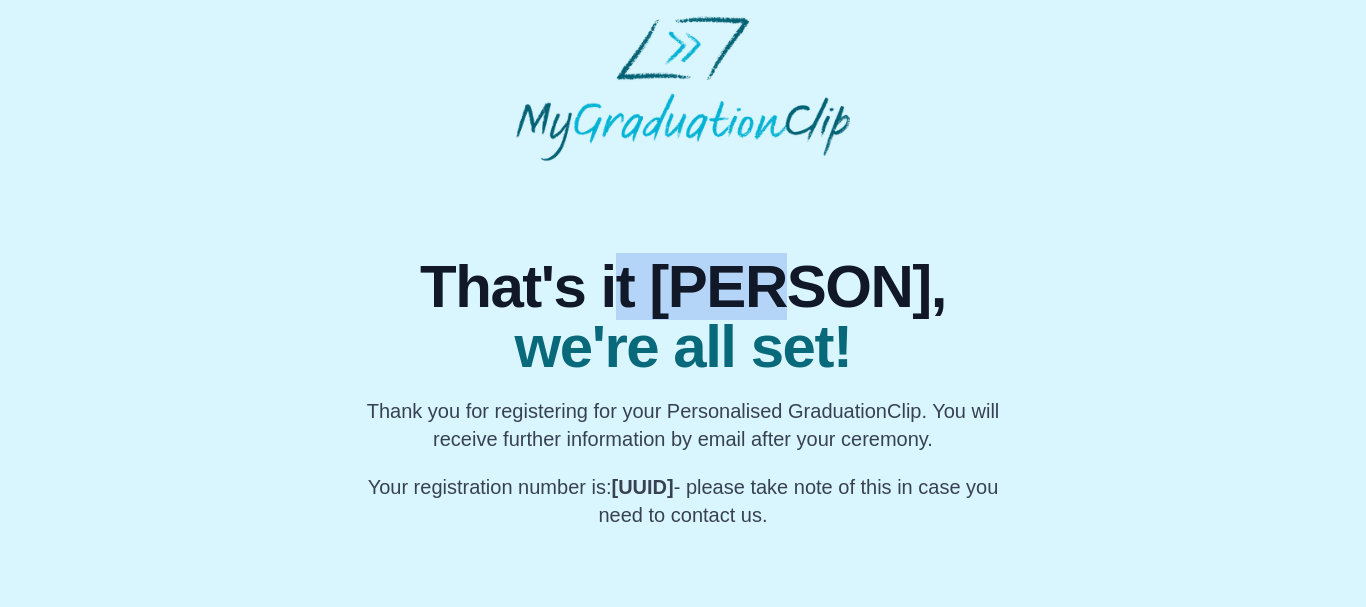 drag, startPoint x: 638, startPoint y: 228, endPoint x: 858, endPoint y: 252, distance: 221.30522 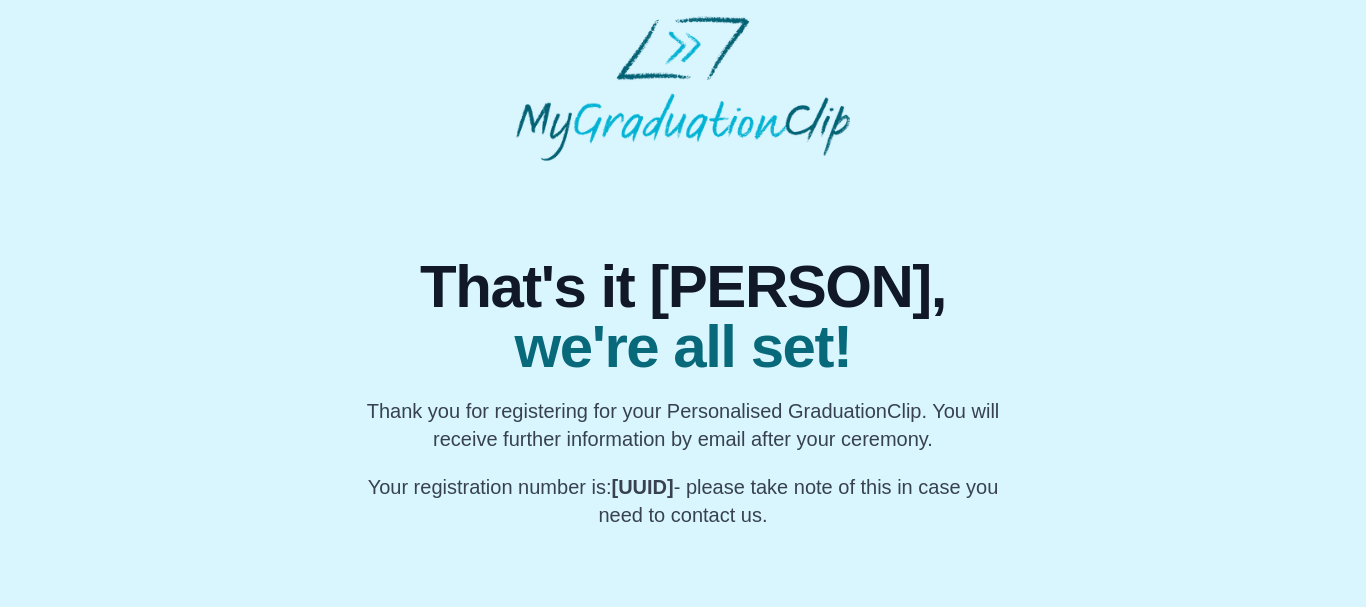 click on "we're all set!" at bounding box center [683, 347] 